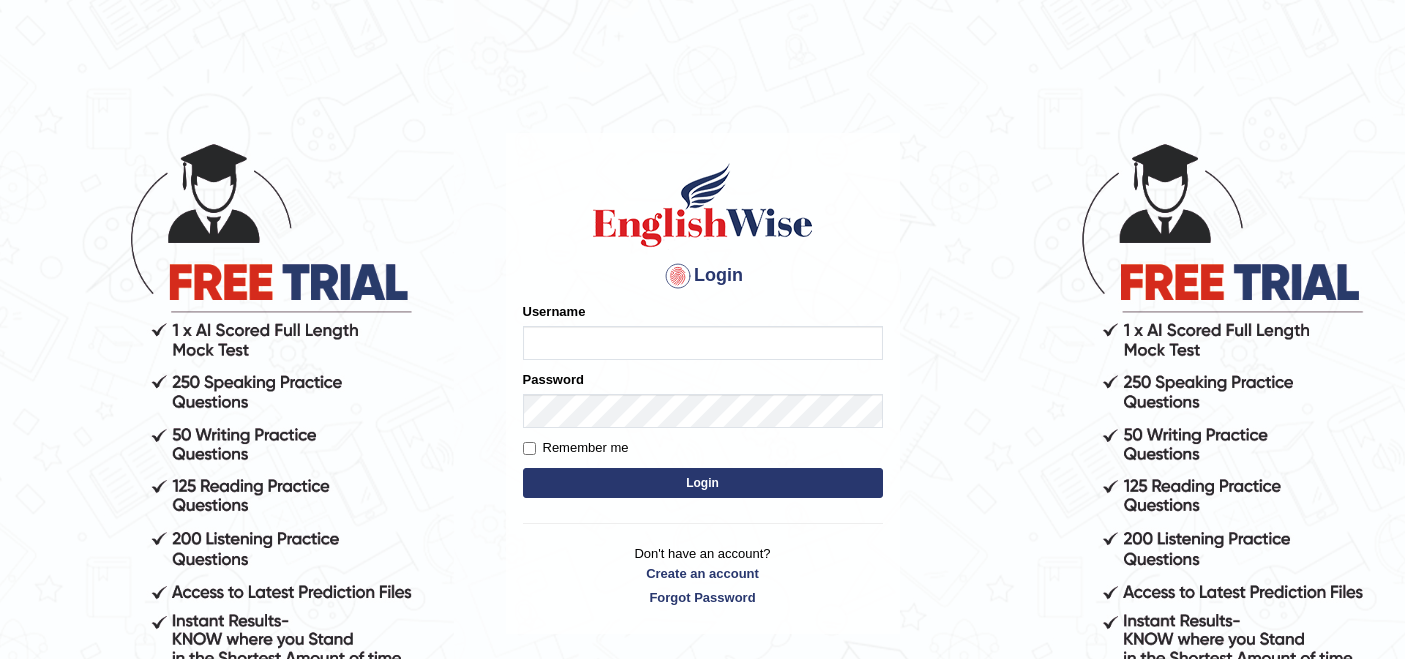 scroll, scrollTop: 0, scrollLeft: 0, axis: both 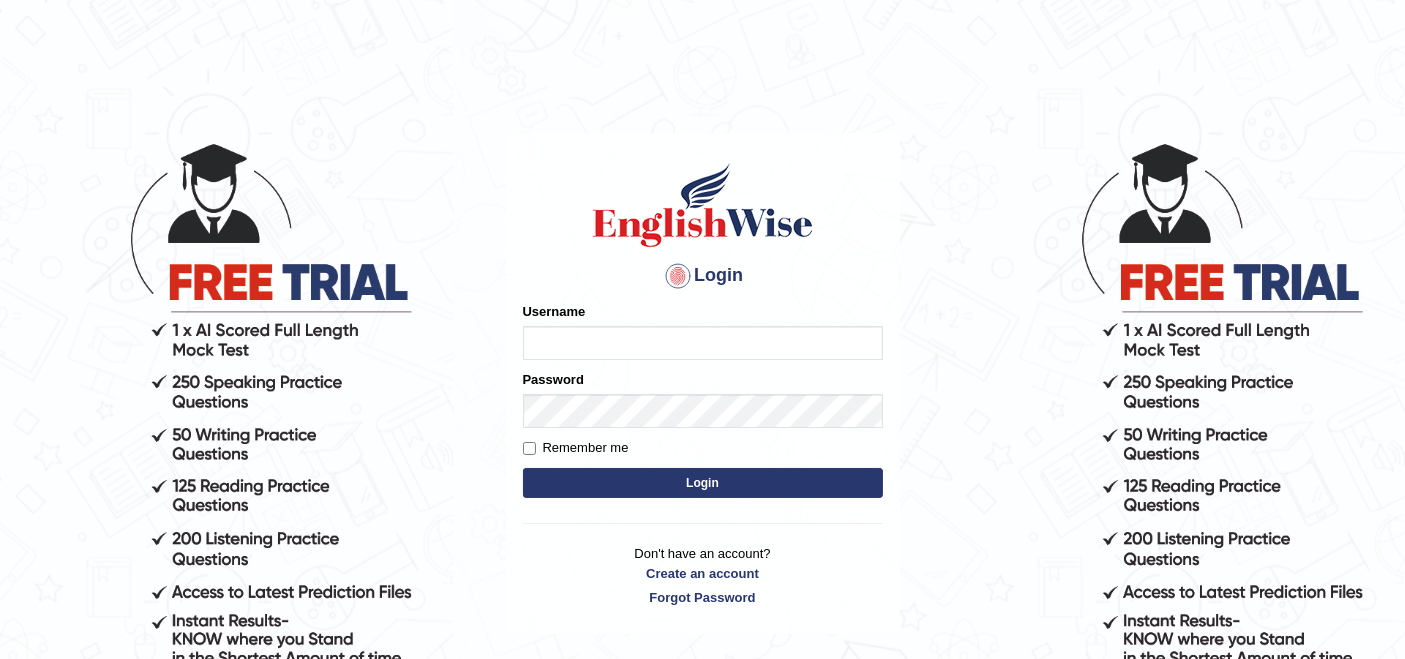 type on "Poojadua018" 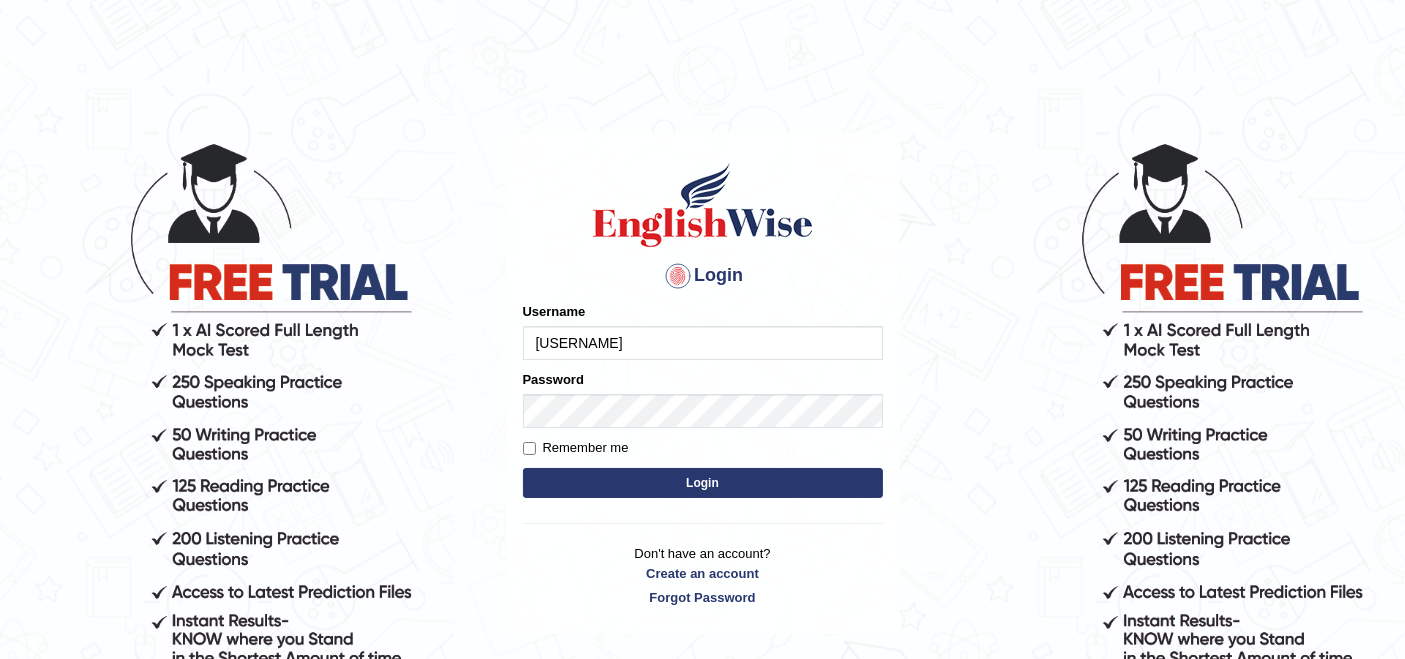 click on "Login" at bounding box center [703, 483] 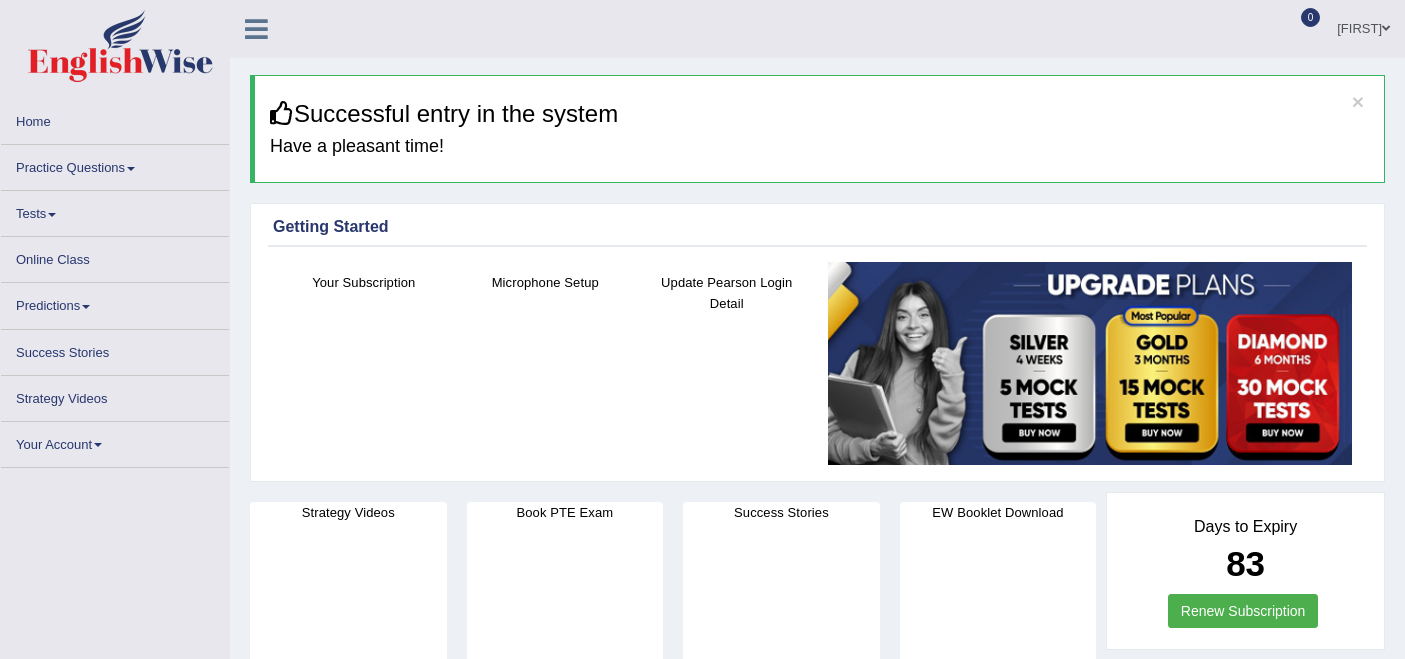 scroll, scrollTop: 0, scrollLeft: 0, axis: both 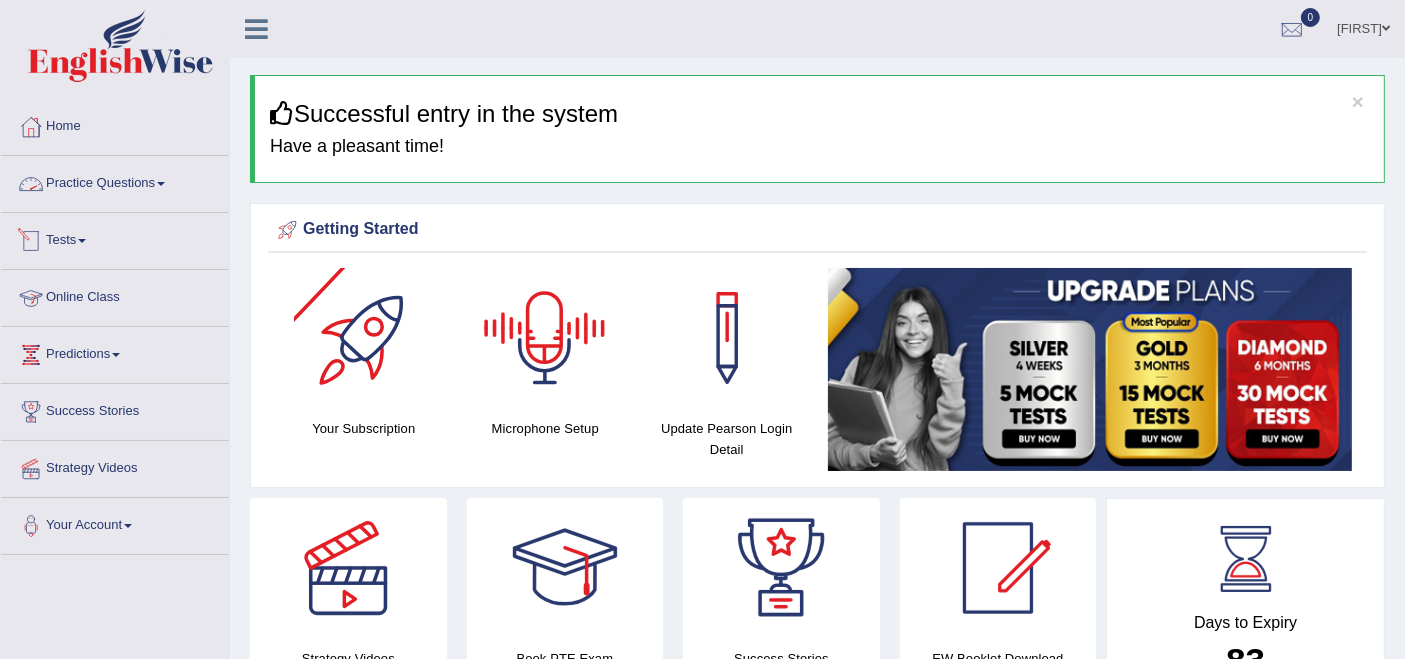 click on "Practice Questions" at bounding box center [115, 181] 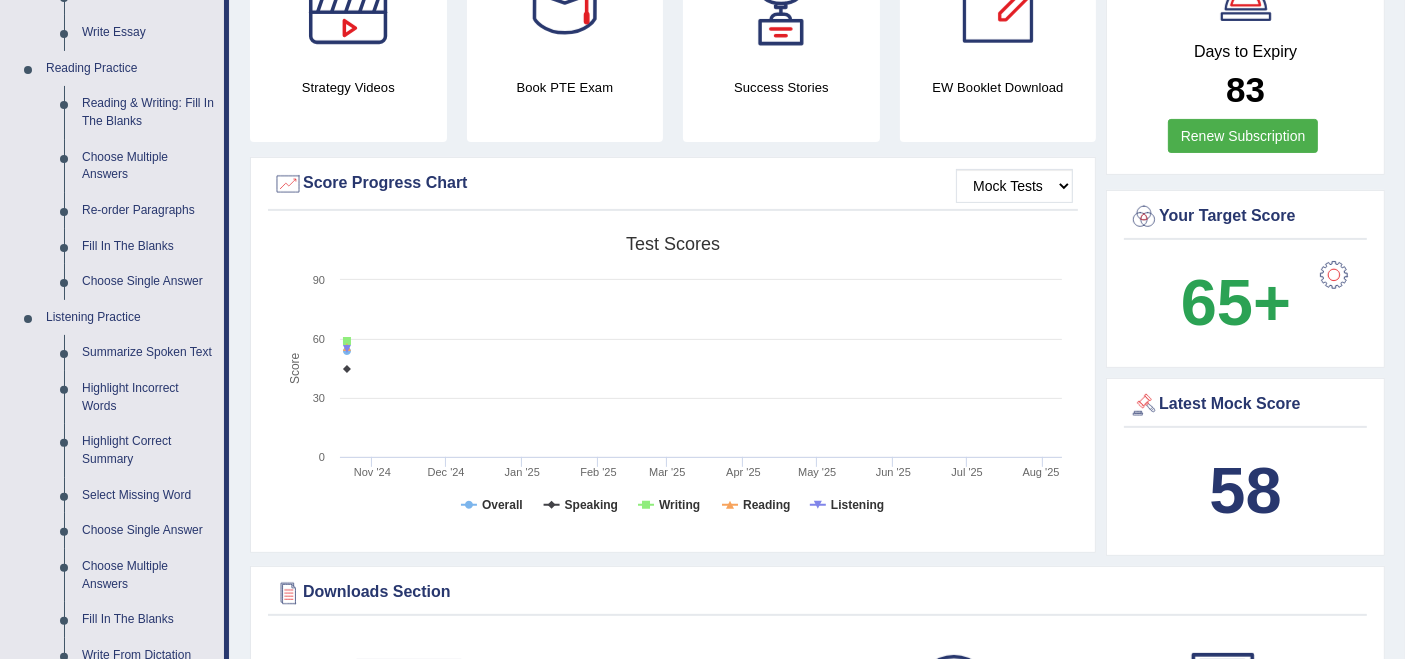 scroll, scrollTop: 0, scrollLeft: 0, axis: both 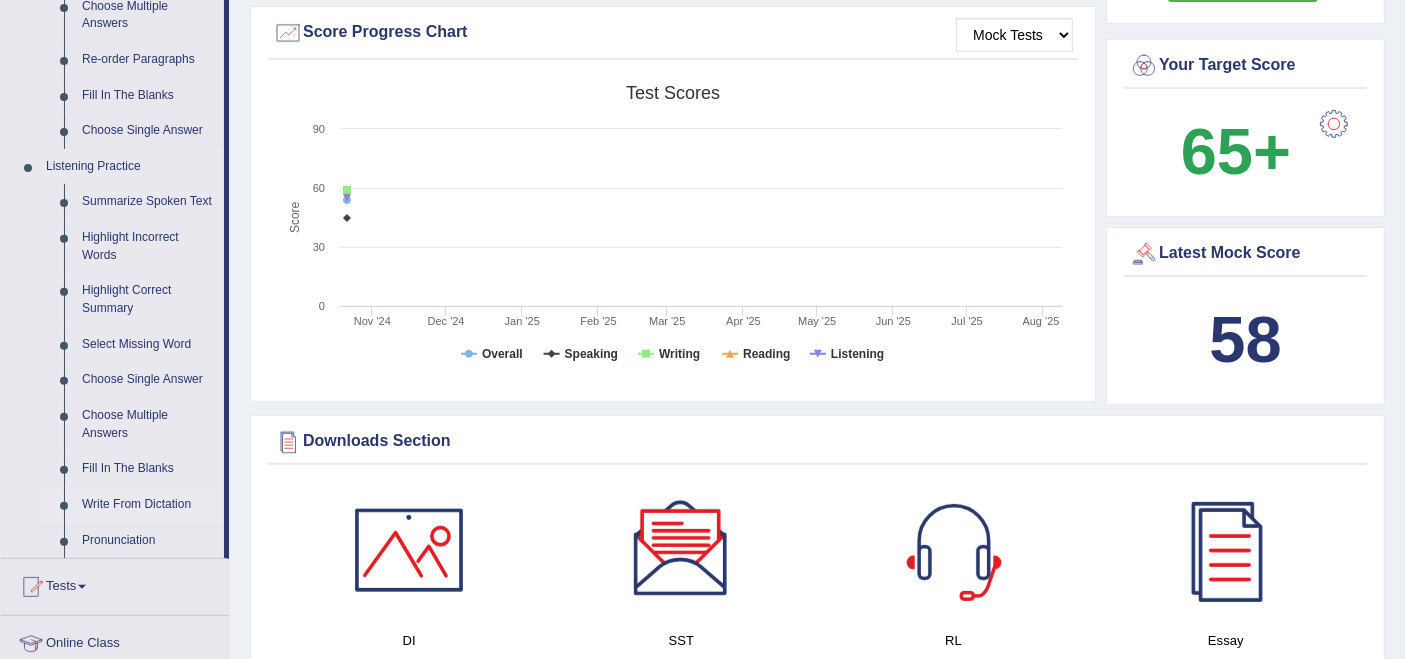 click on "Write From Dictation" at bounding box center [148, 505] 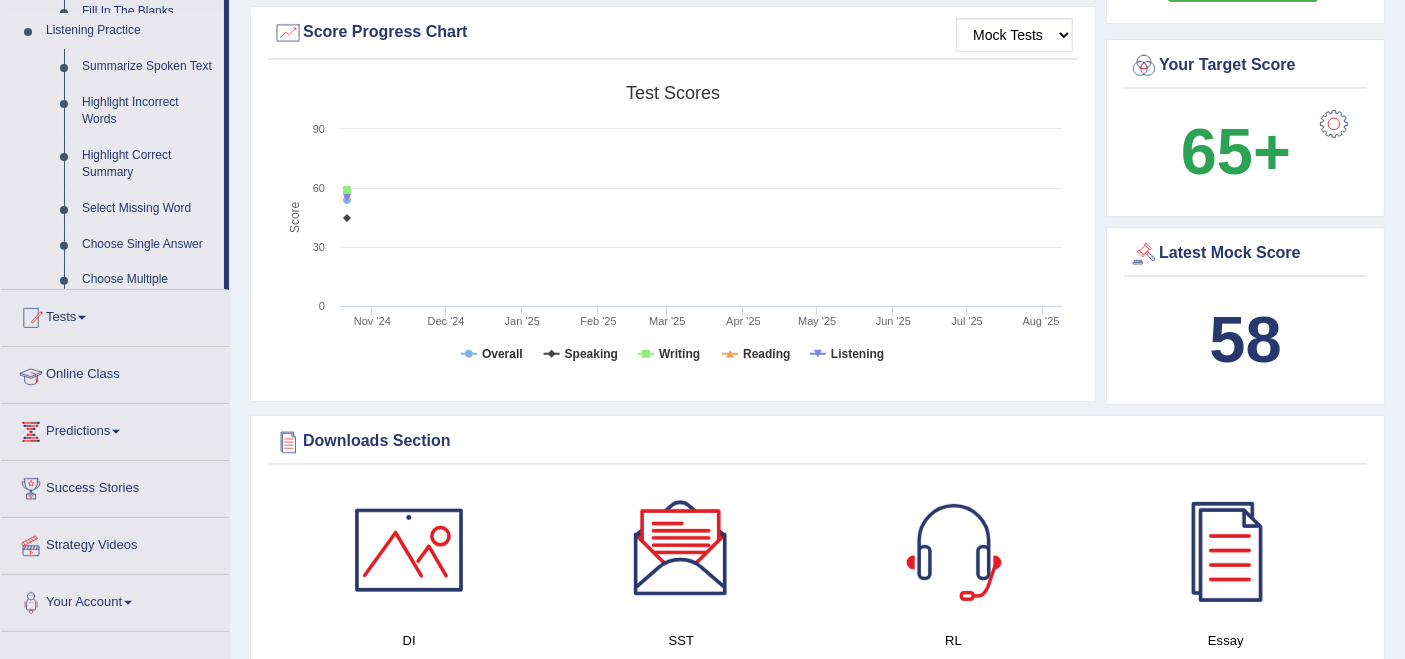 scroll, scrollTop: 280, scrollLeft: 0, axis: vertical 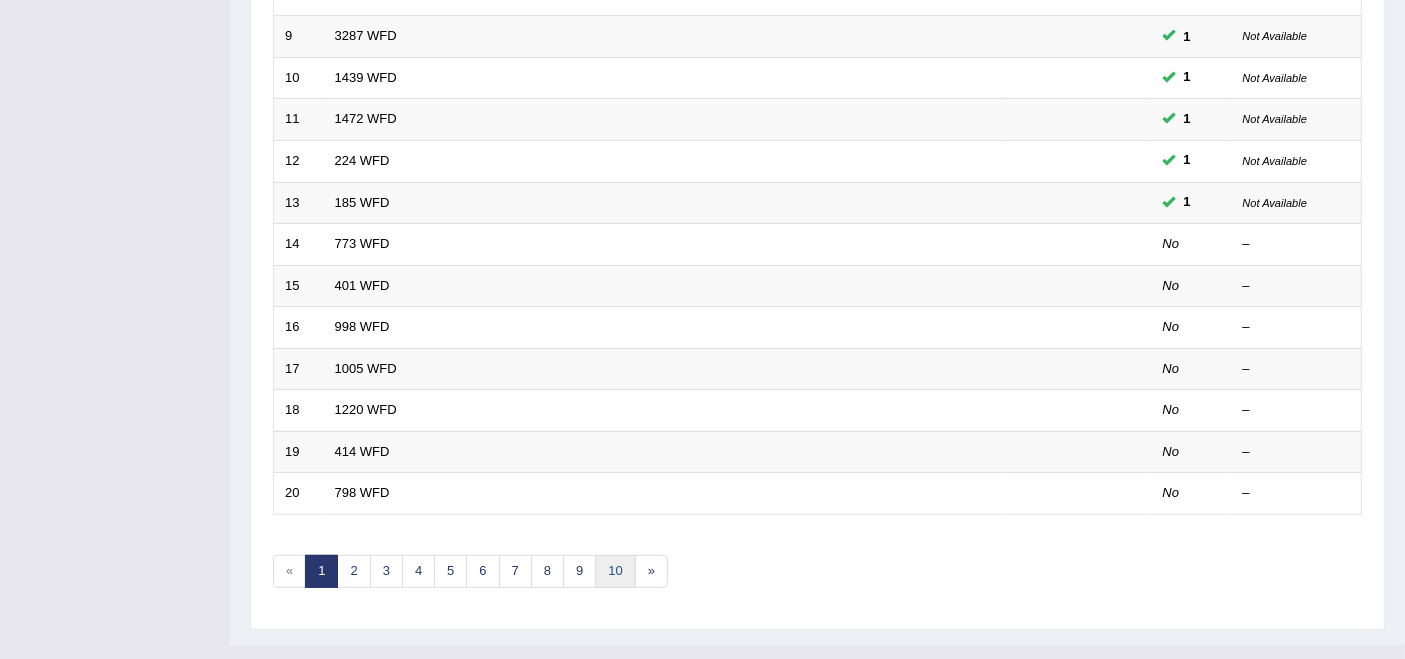 click on "10" at bounding box center (615, 571) 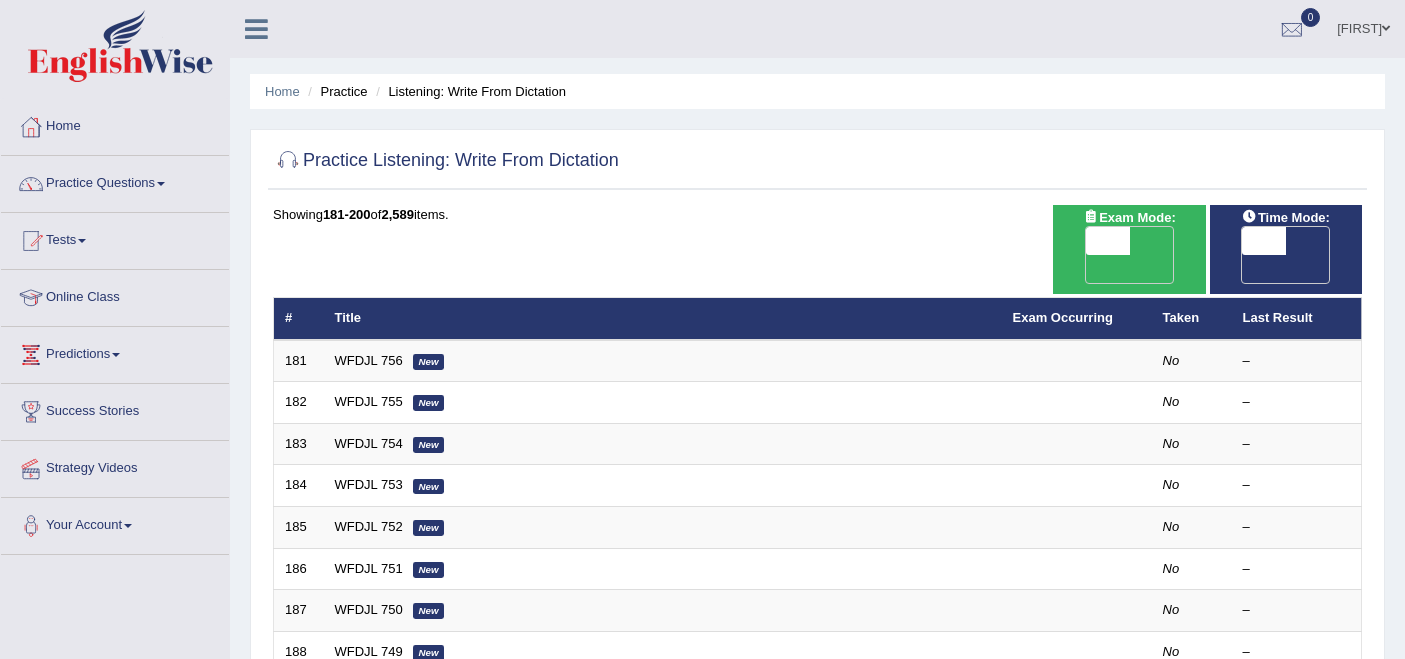 scroll, scrollTop: 0, scrollLeft: 0, axis: both 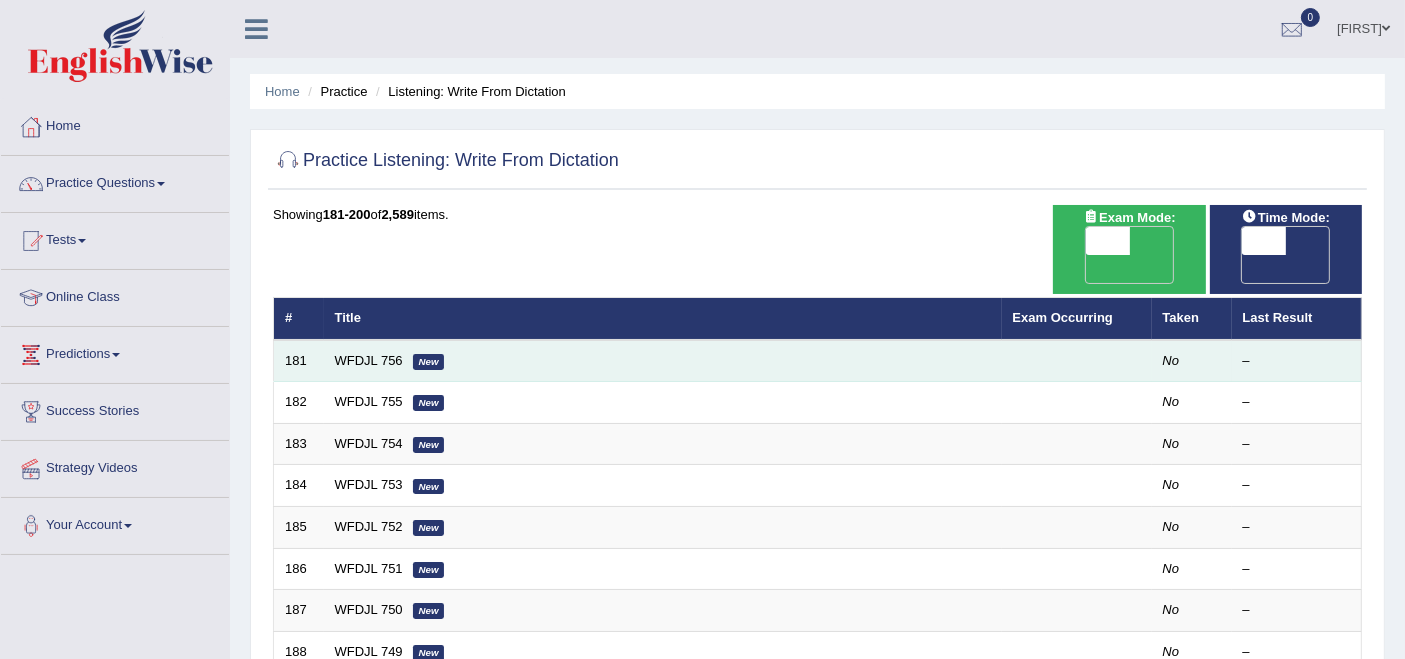 click on "WFDJL 756 New" at bounding box center [663, 361] 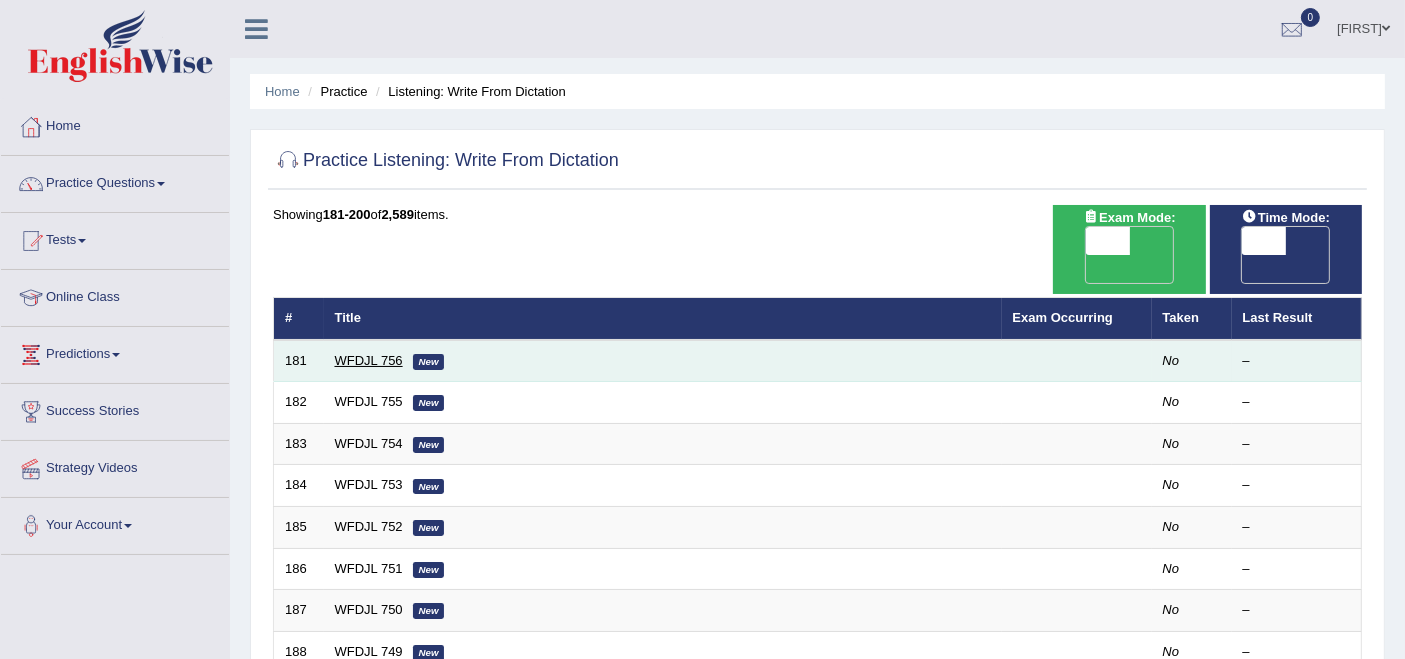 click on "WFDJL 756" at bounding box center [369, 360] 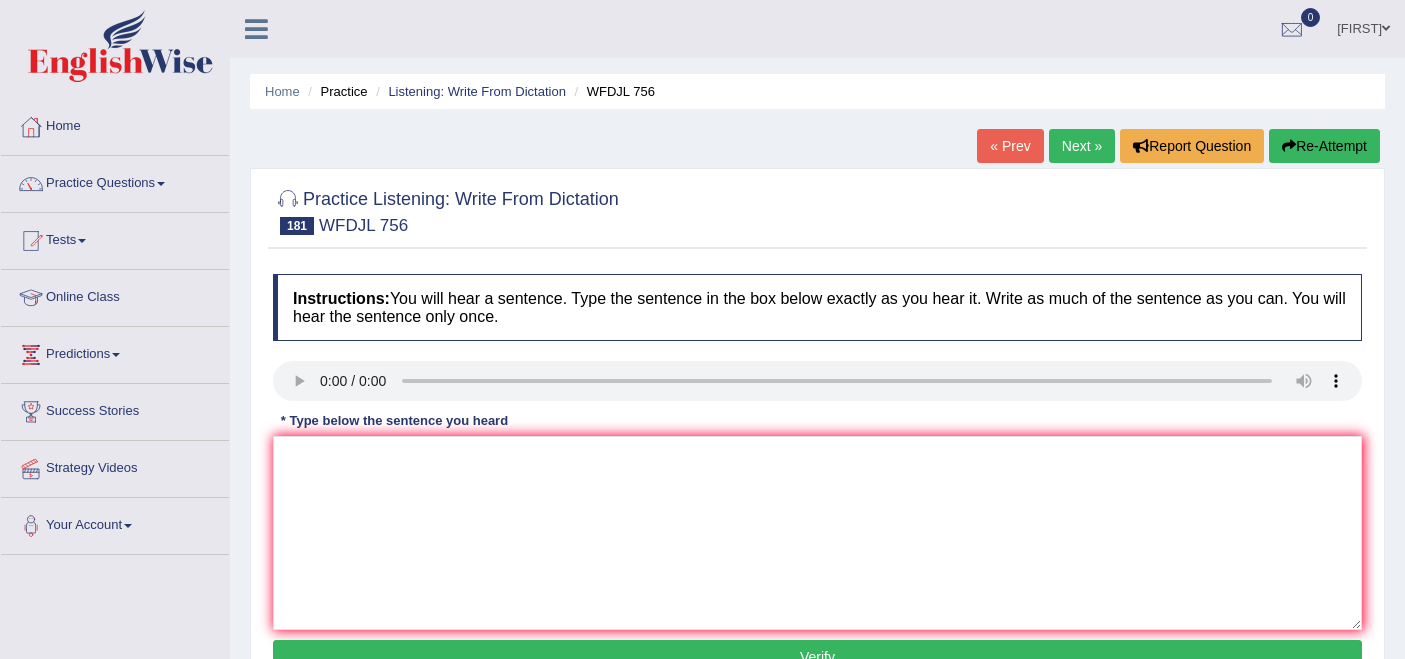 scroll, scrollTop: 0, scrollLeft: 0, axis: both 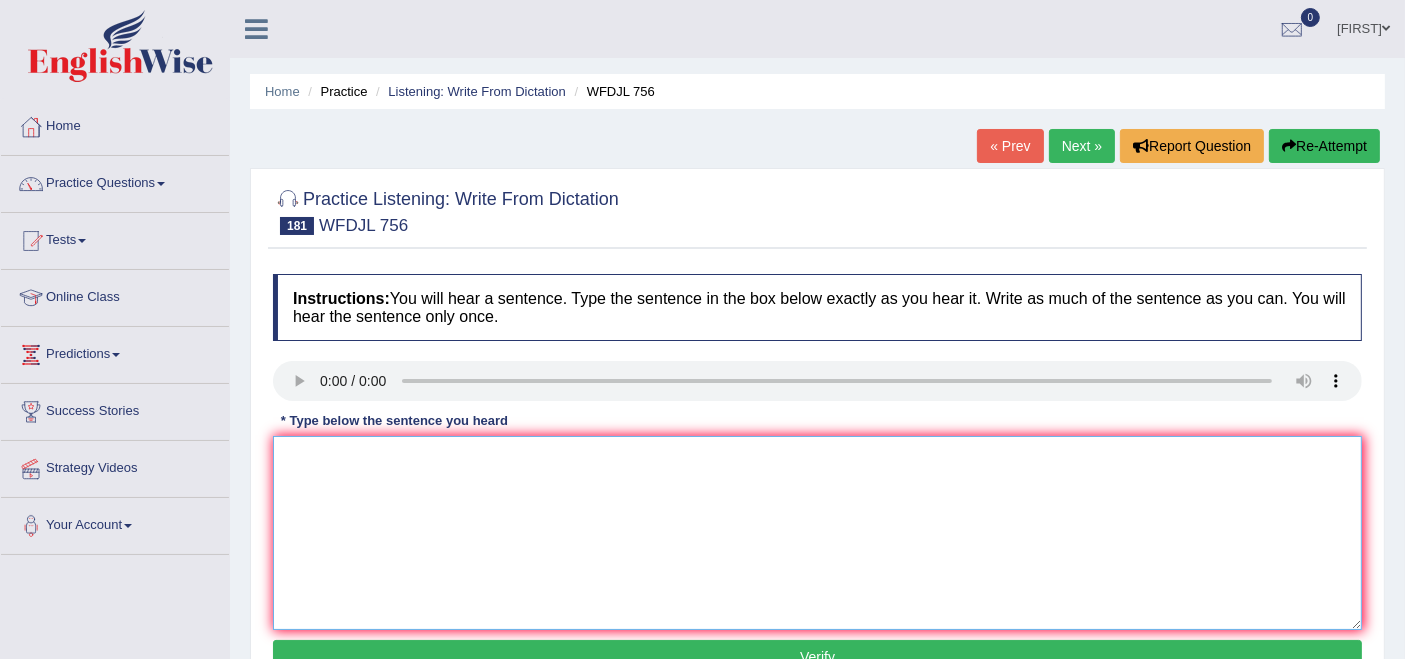 click at bounding box center (817, 533) 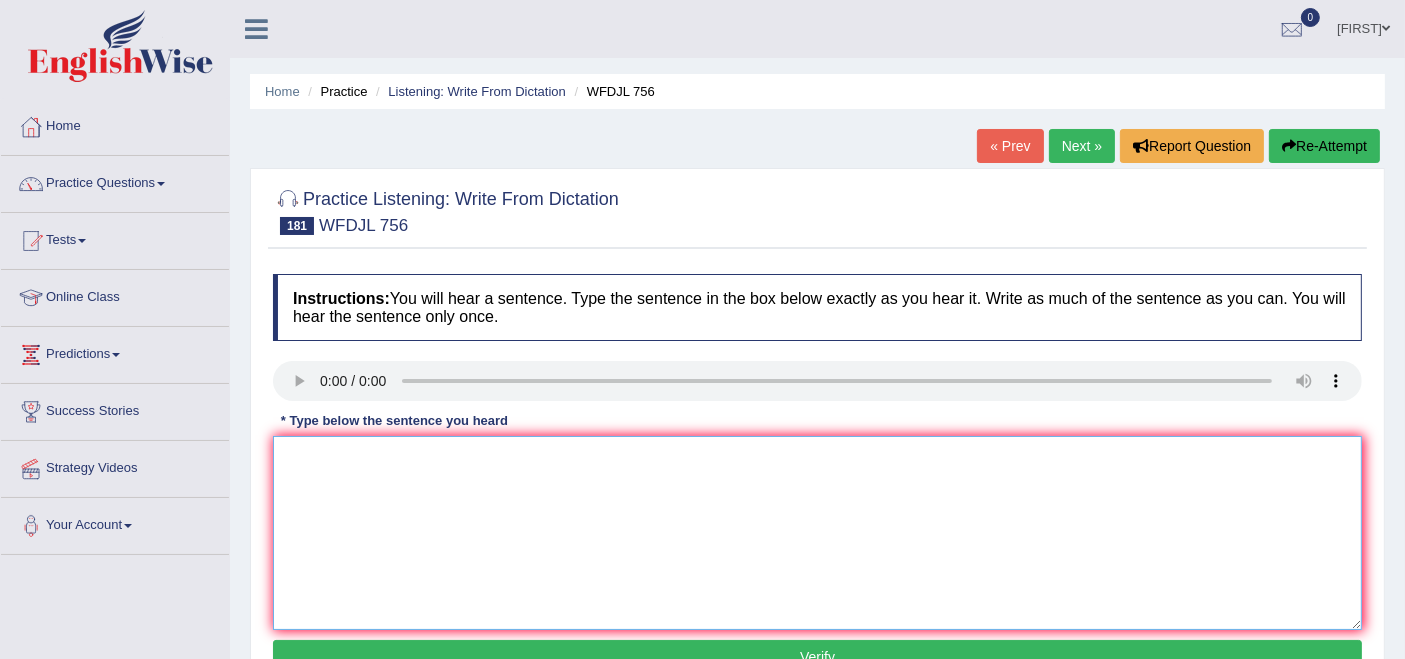 click at bounding box center [817, 533] 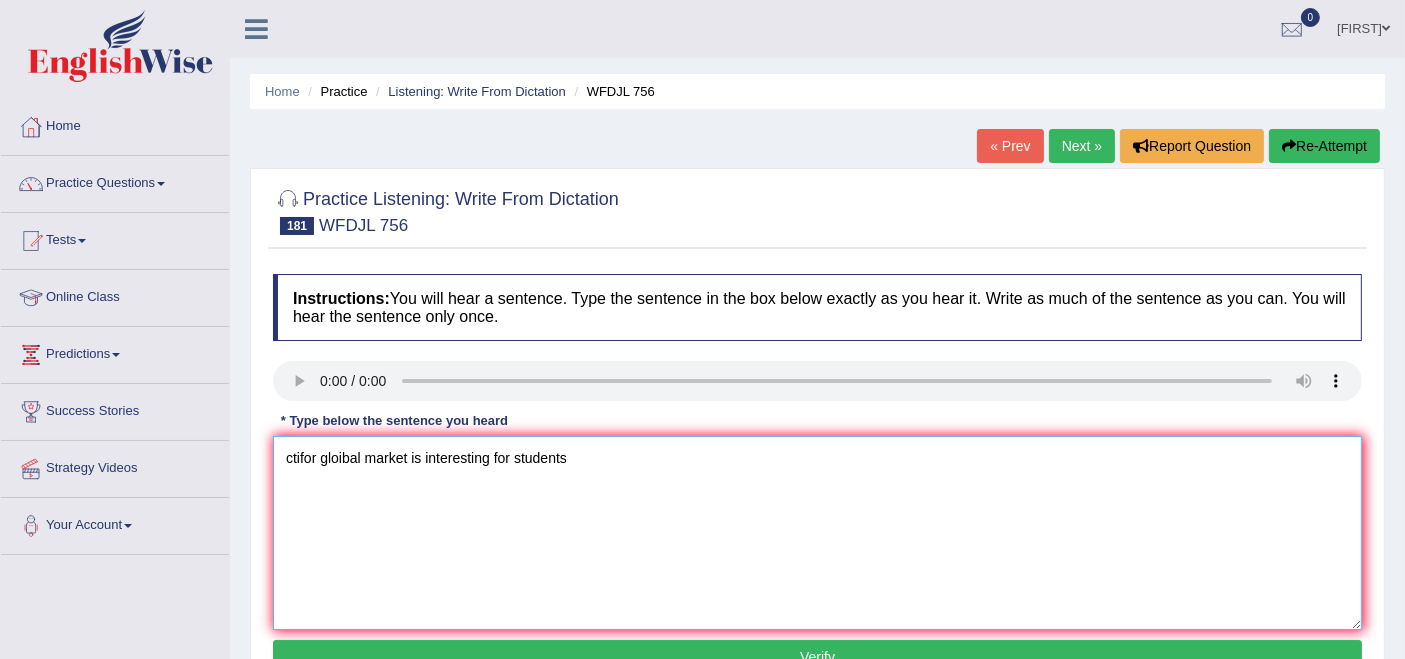 click on "ctifor gloibal market is interesting for students" at bounding box center (817, 533) 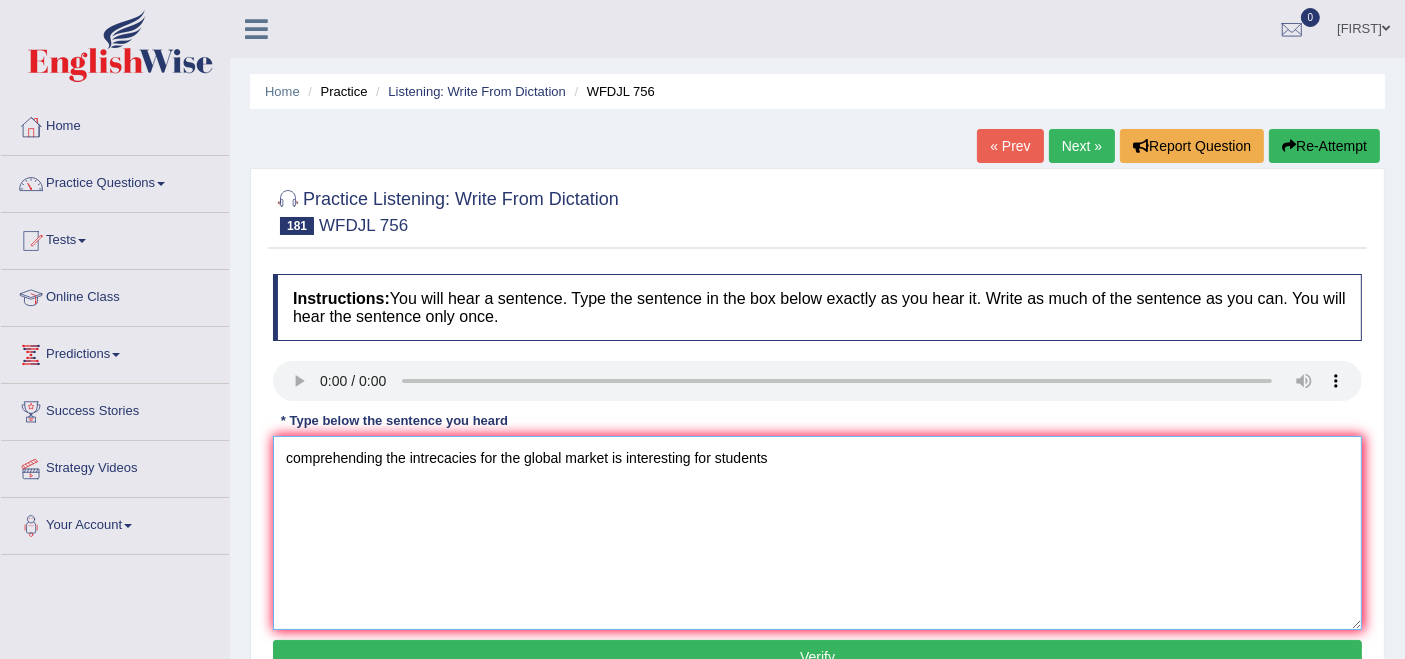 click on "comprehending the intrecacies for the global market is interesting for students" at bounding box center [817, 533] 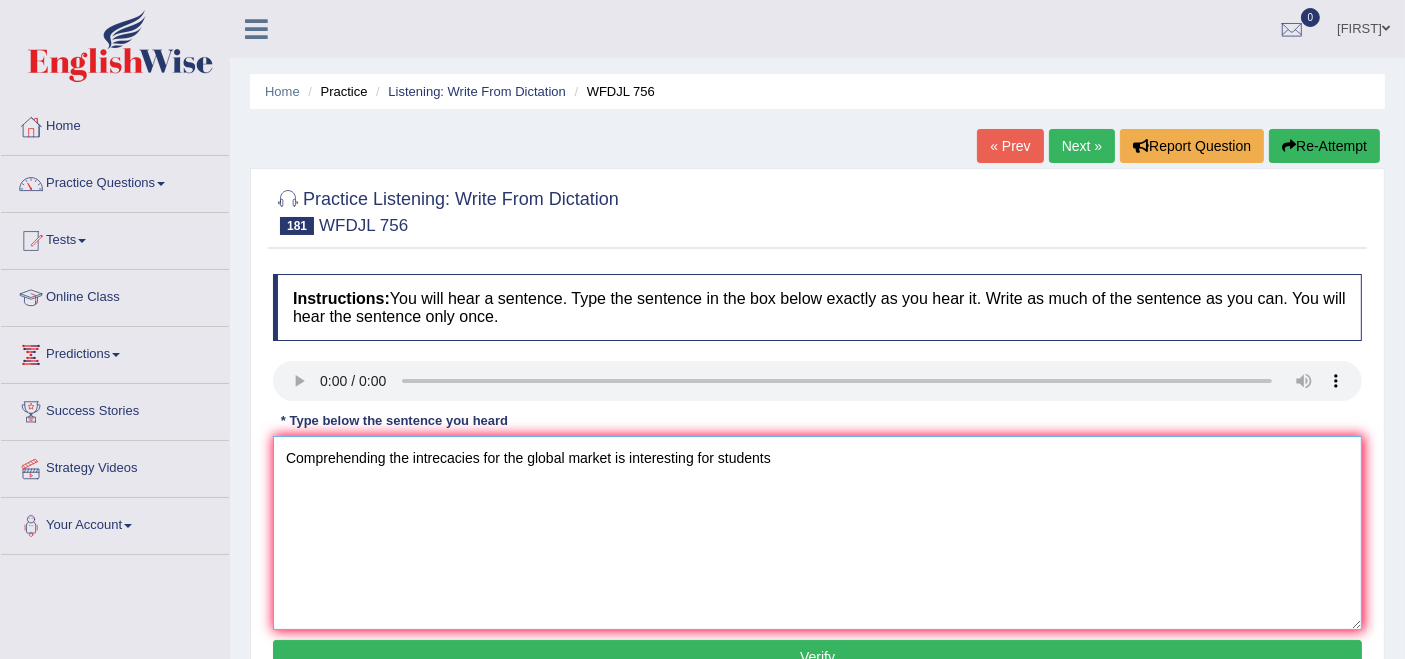 click on "Comprehending the intrecacies for the global market is interesting for students" at bounding box center [817, 533] 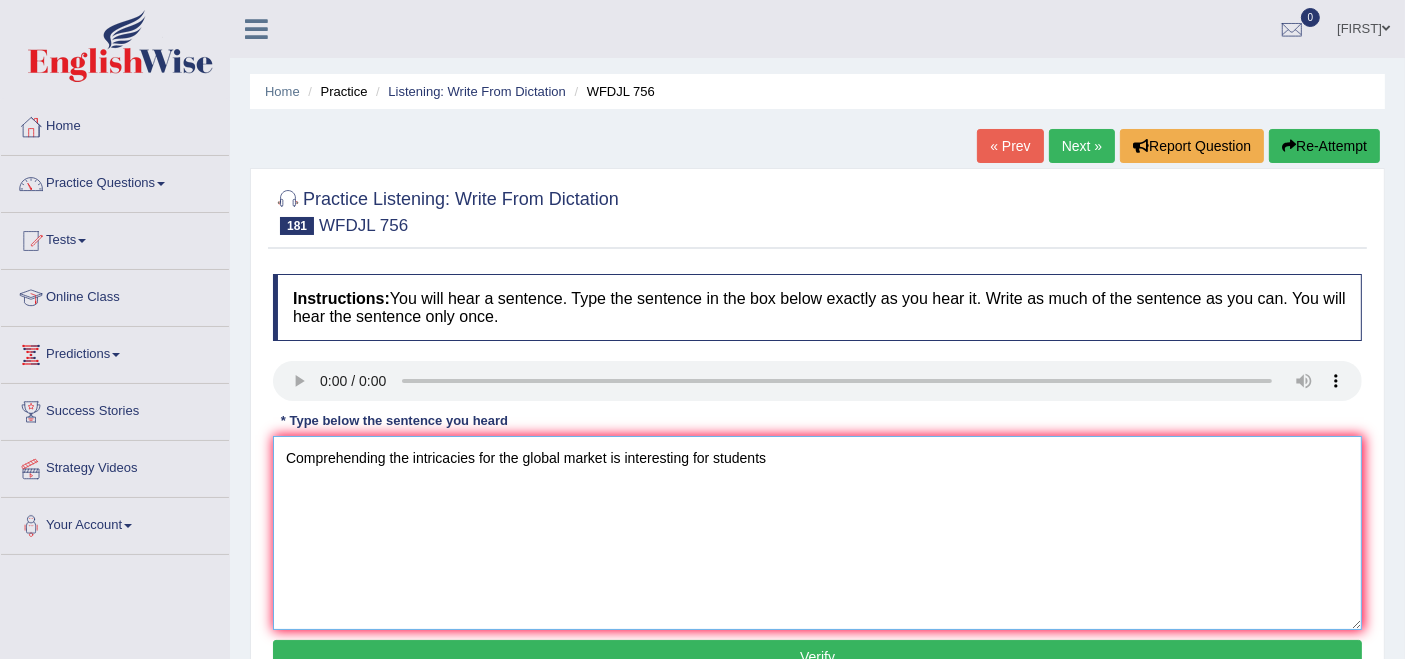 type on "Comprehending the intricacies for the global market is interesting for students" 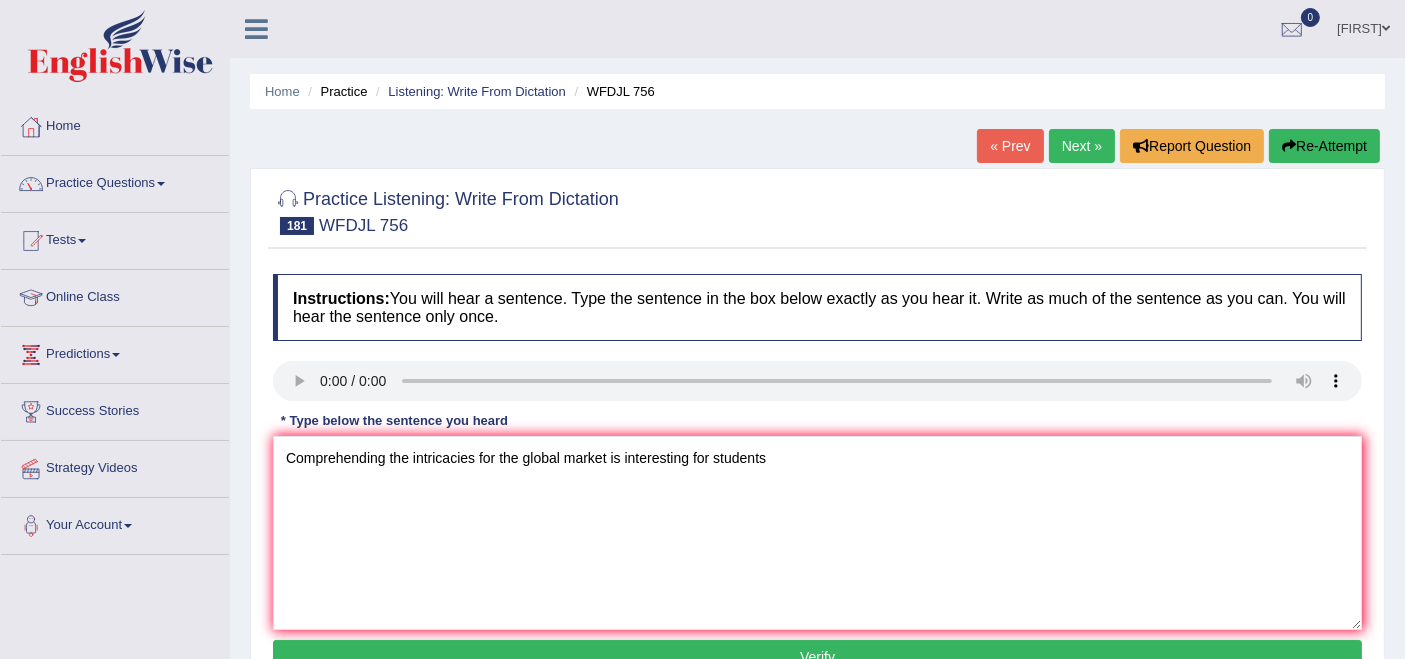 click on "Verify" at bounding box center [817, 657] 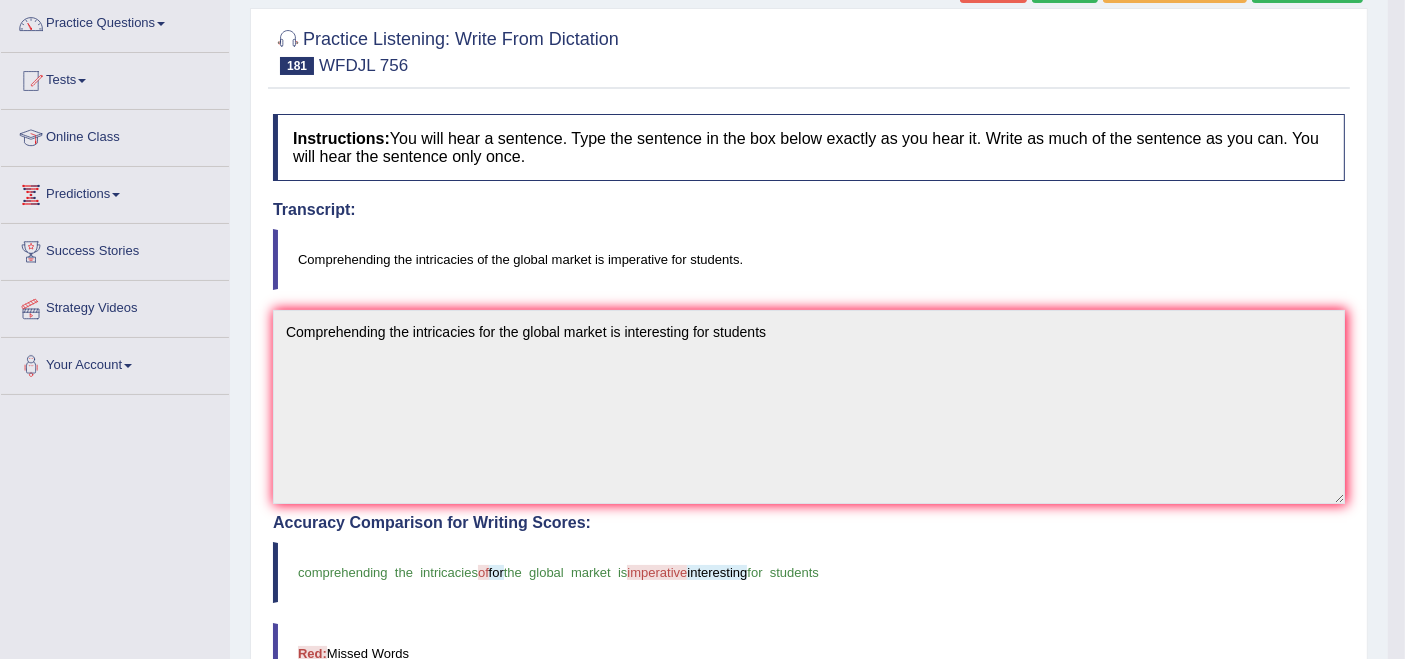scroll, scrollTop: 0, scrollLeft: 0, axis: both 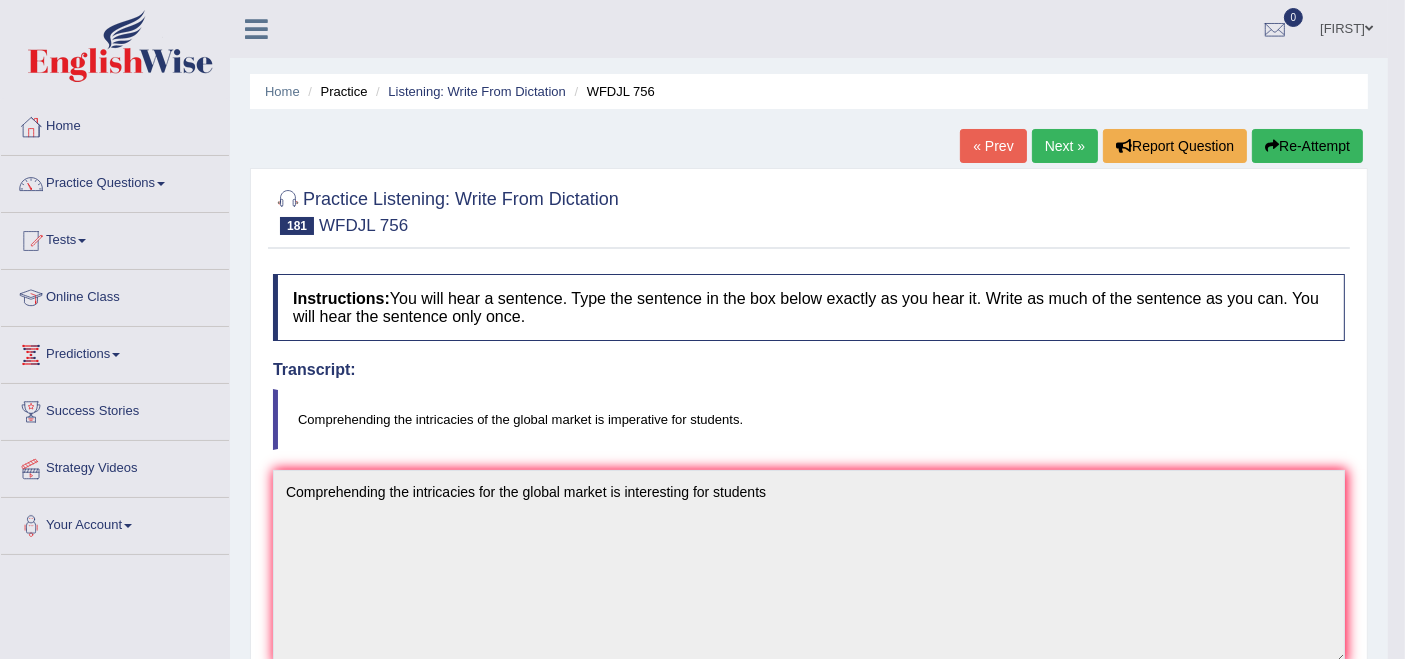 click on "Next »" at bounding box center [1065, 146] 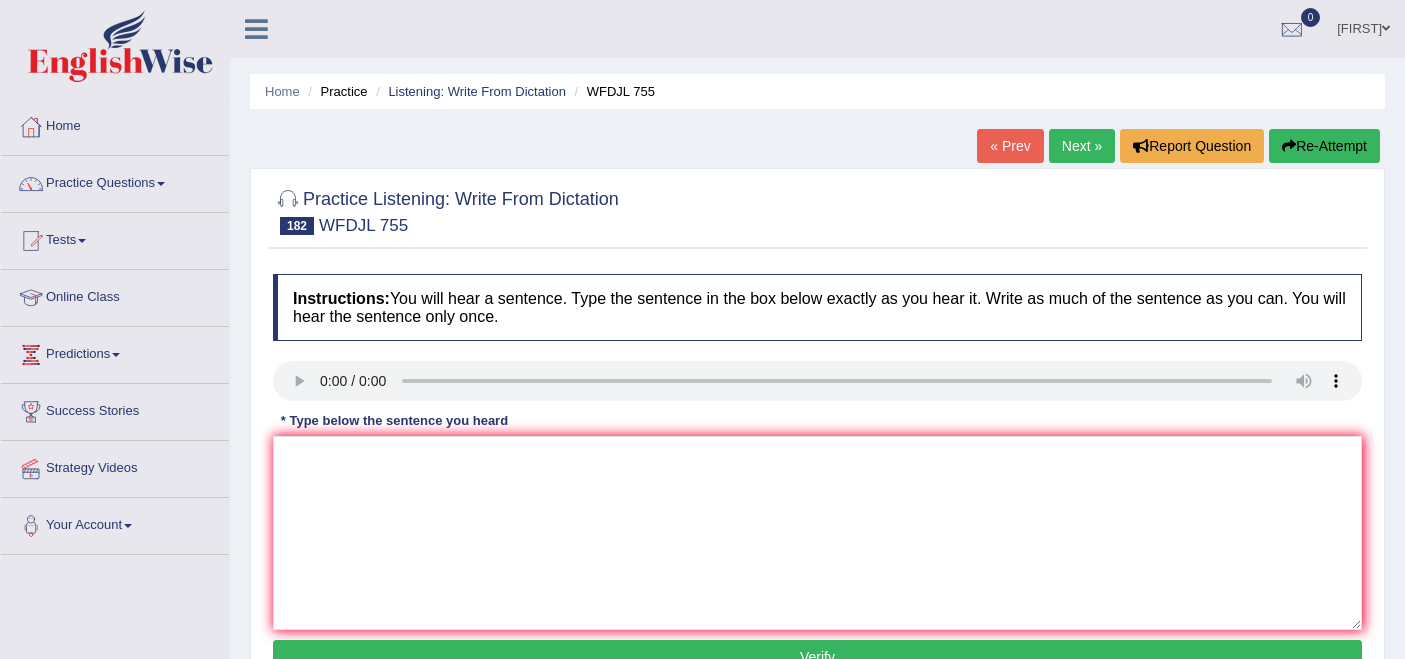 scroll, scrollTop: 0, scrollLeft: 0, axis: both 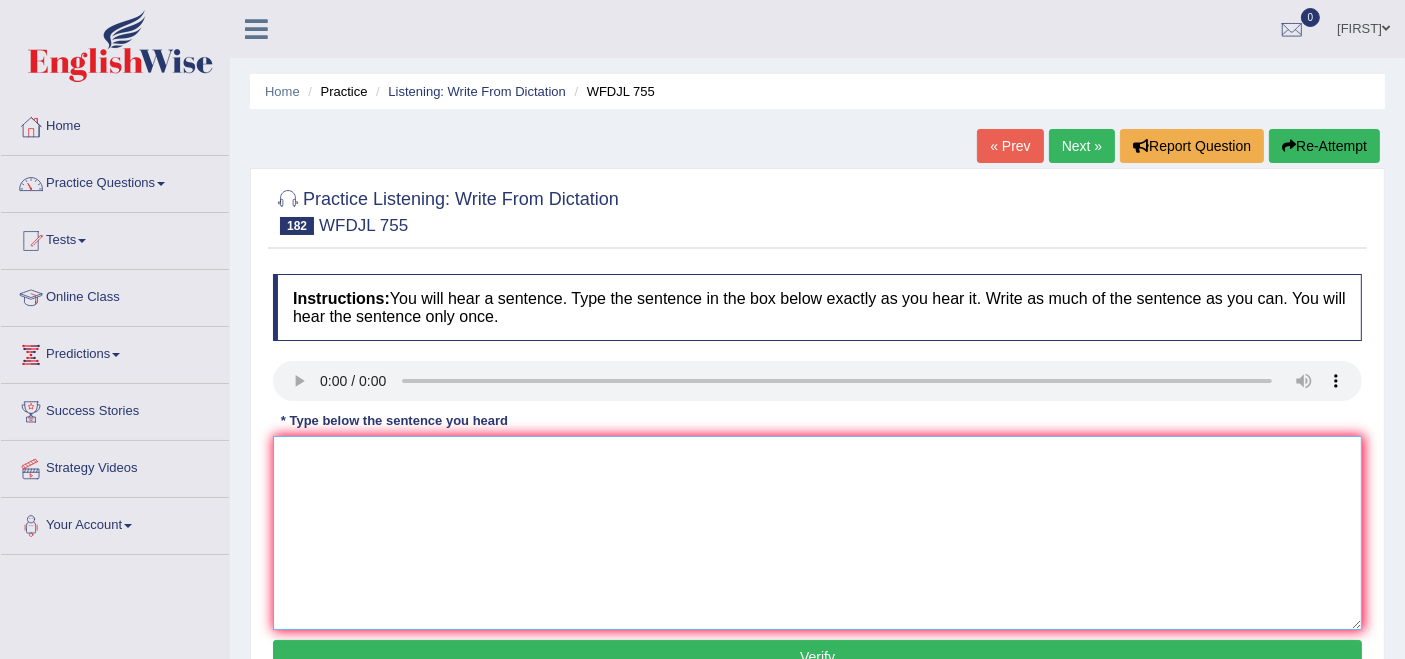 click at bounding box center [817, 533] 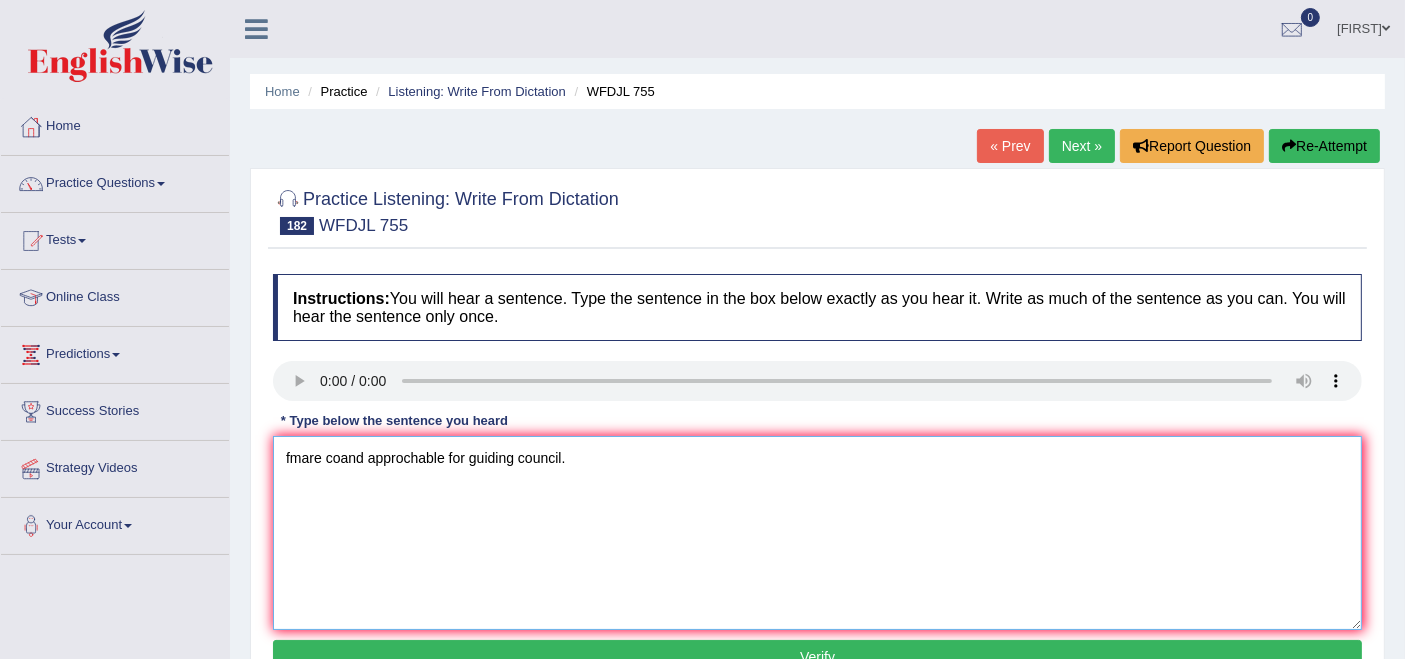 click on "fmare coand approchable for guiding council." at bounding box center (817, 533) 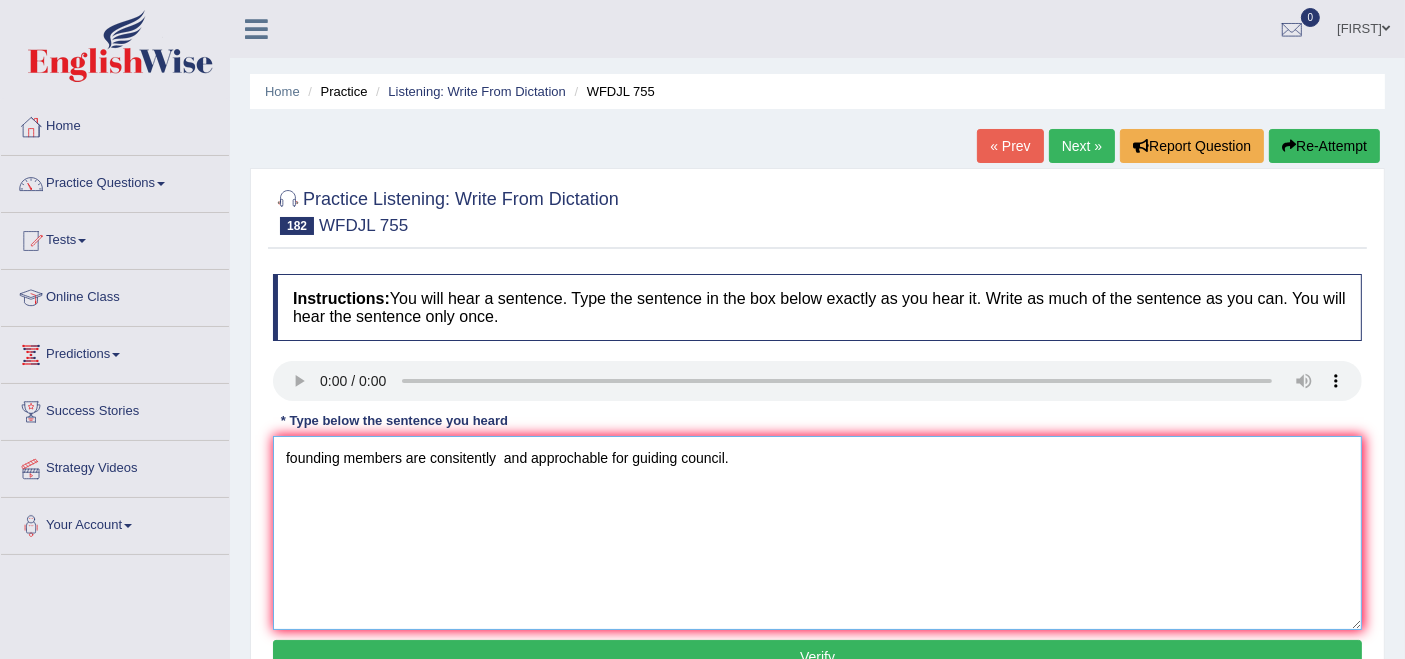 click on "founding members are consitently  and approchable for guiding council." at bounding box center (817, 533) 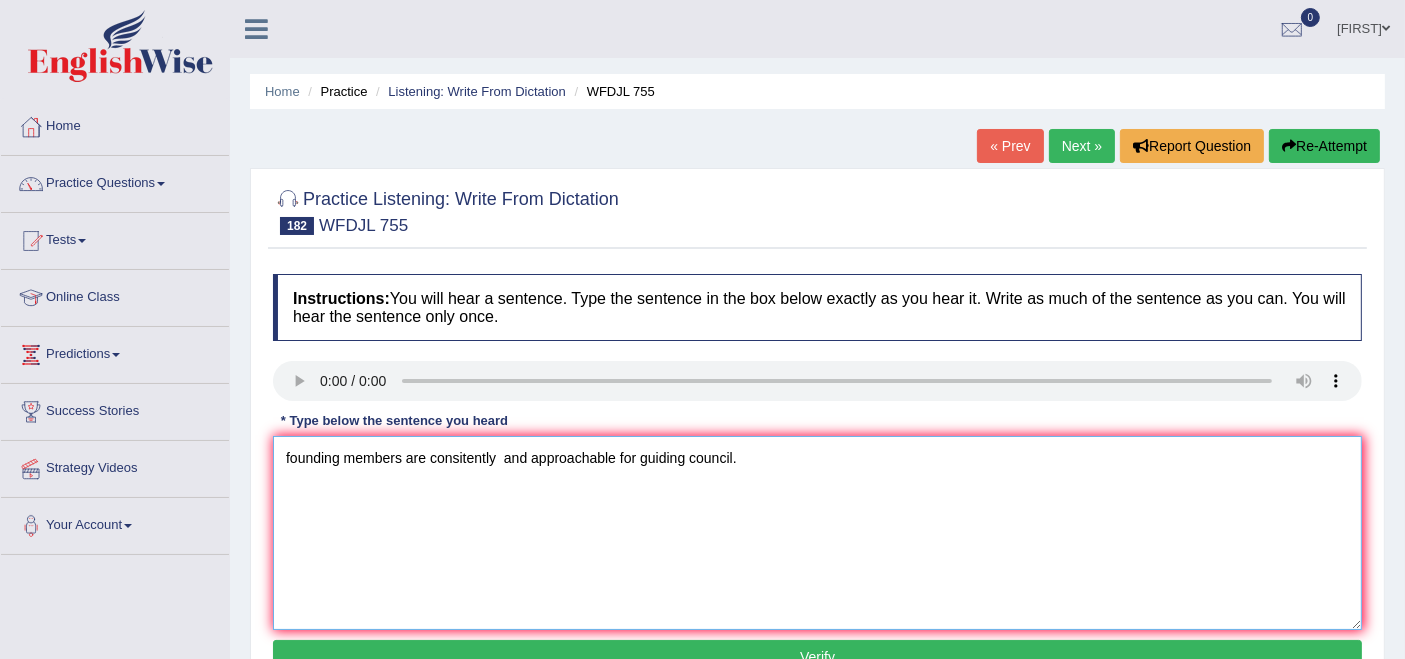click on "founding members are consitently  and approachable for guiding council." at bounding box center [817, 533] 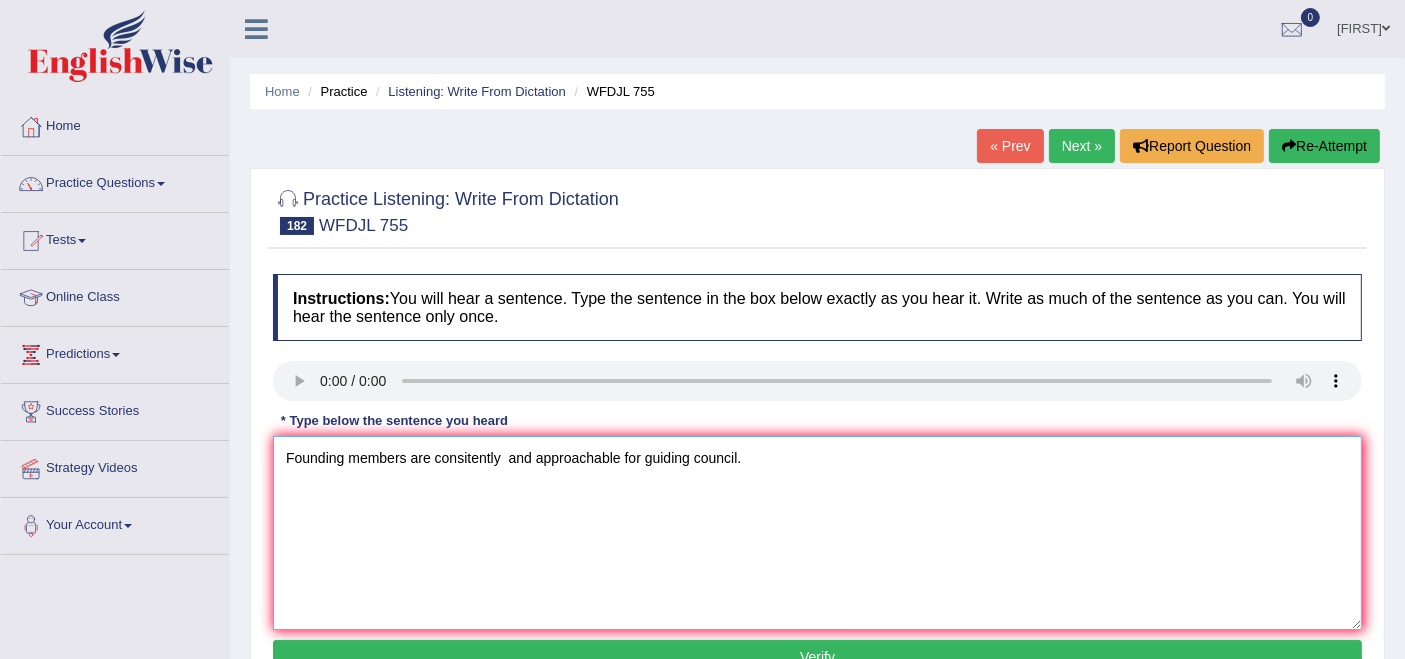 click on "Founding members are consitently  and approachable for guiding council." at bounding box center [817, 533] 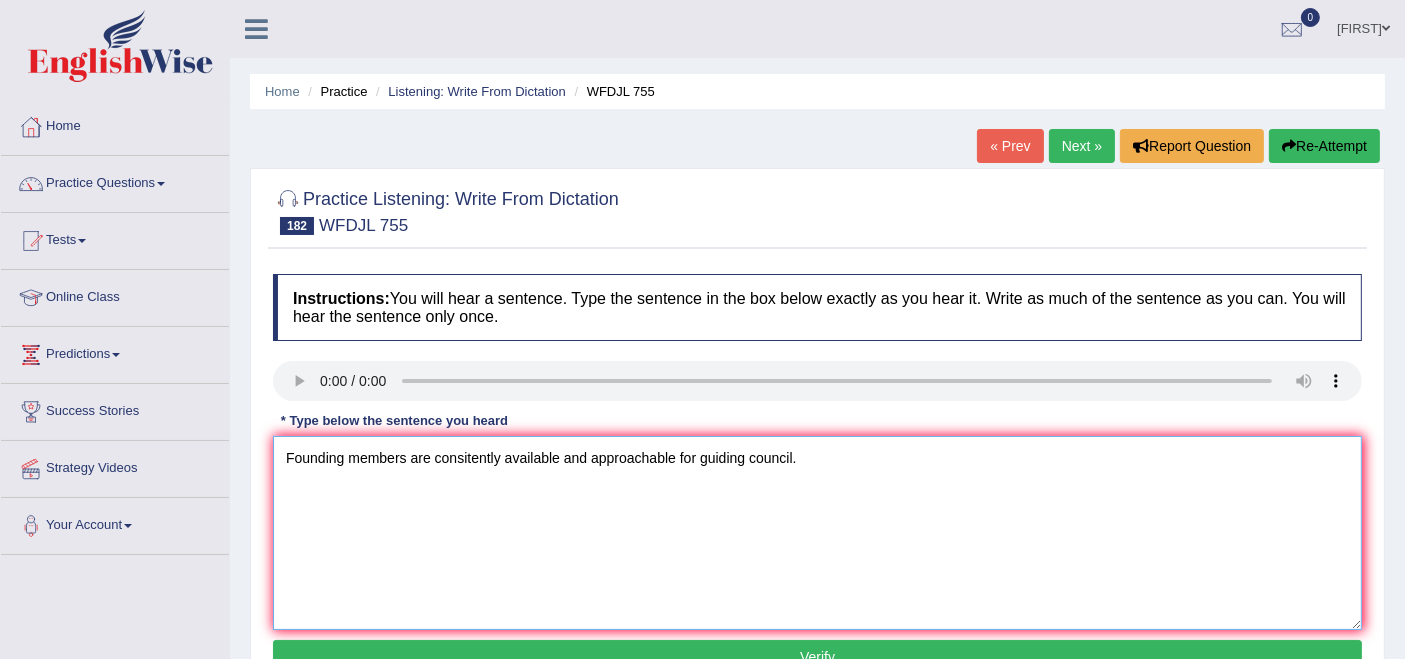 type on "Founding members are consitently available and approachable for guiding council." 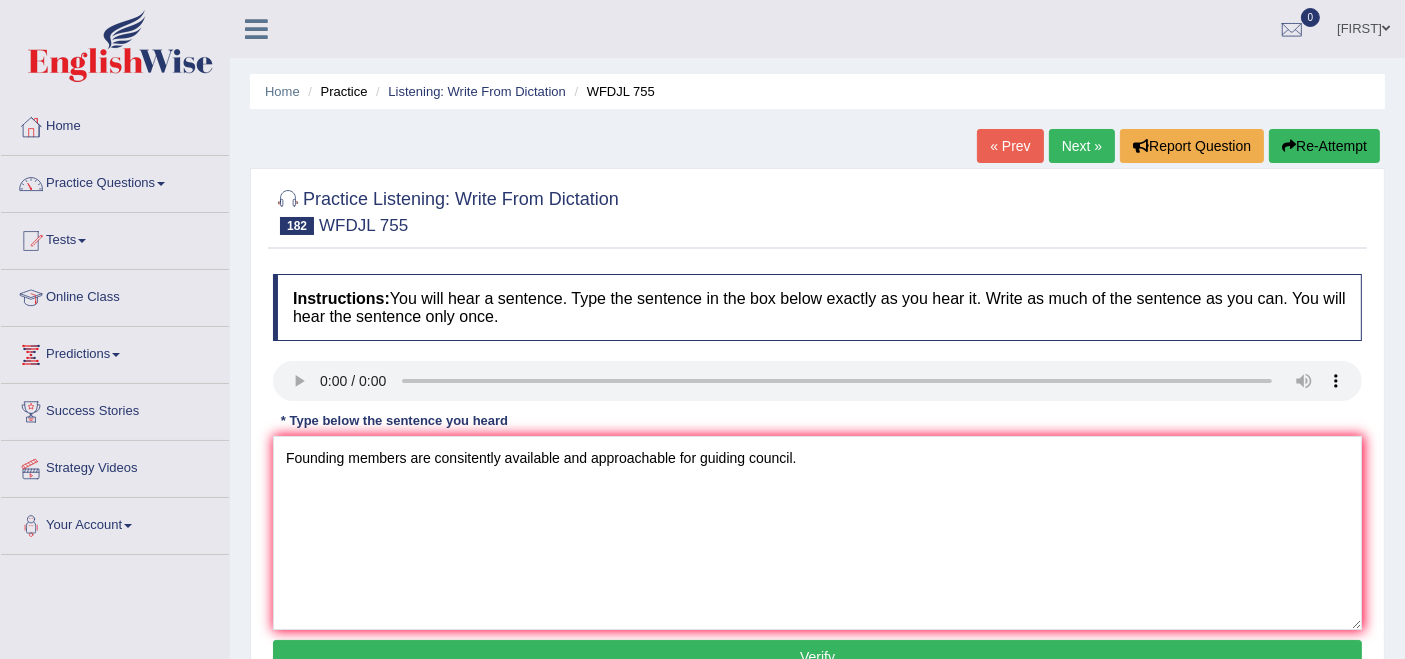 click on "Verify" at bounding box center (817, 657) 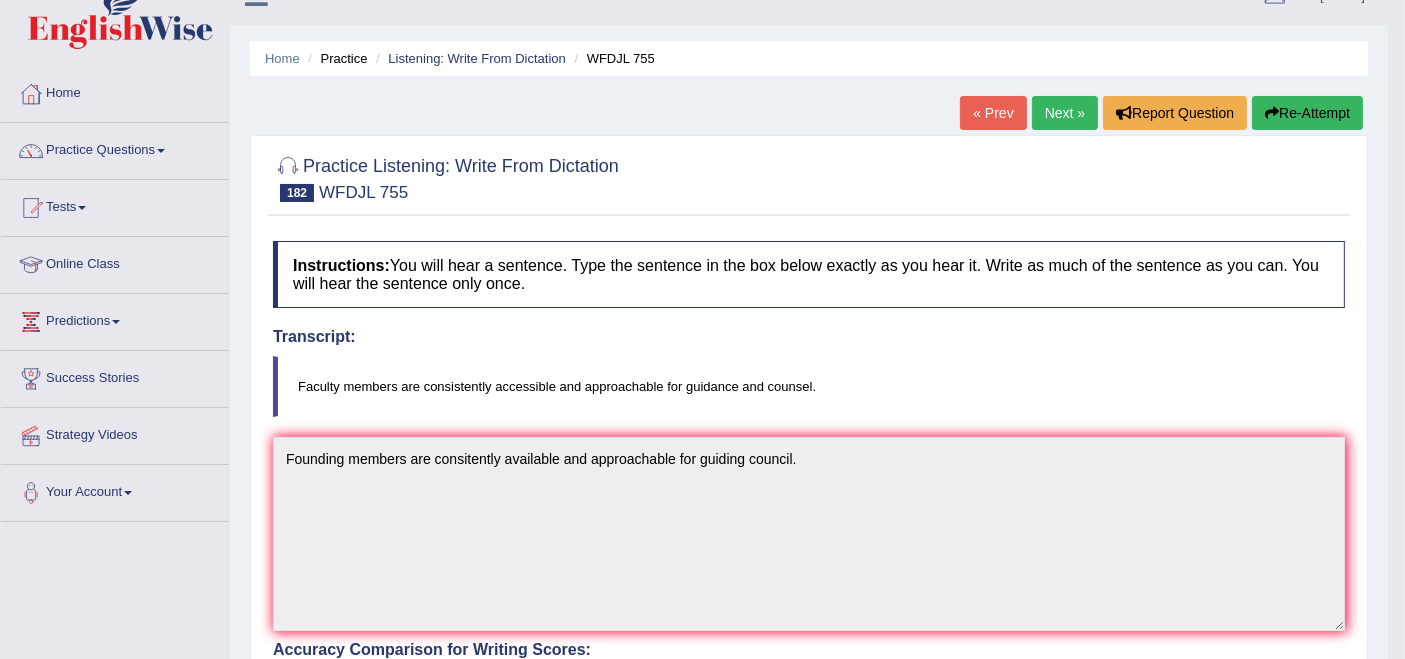 scroll, scrollTop: 0, scrollLeft: 0, axis: both 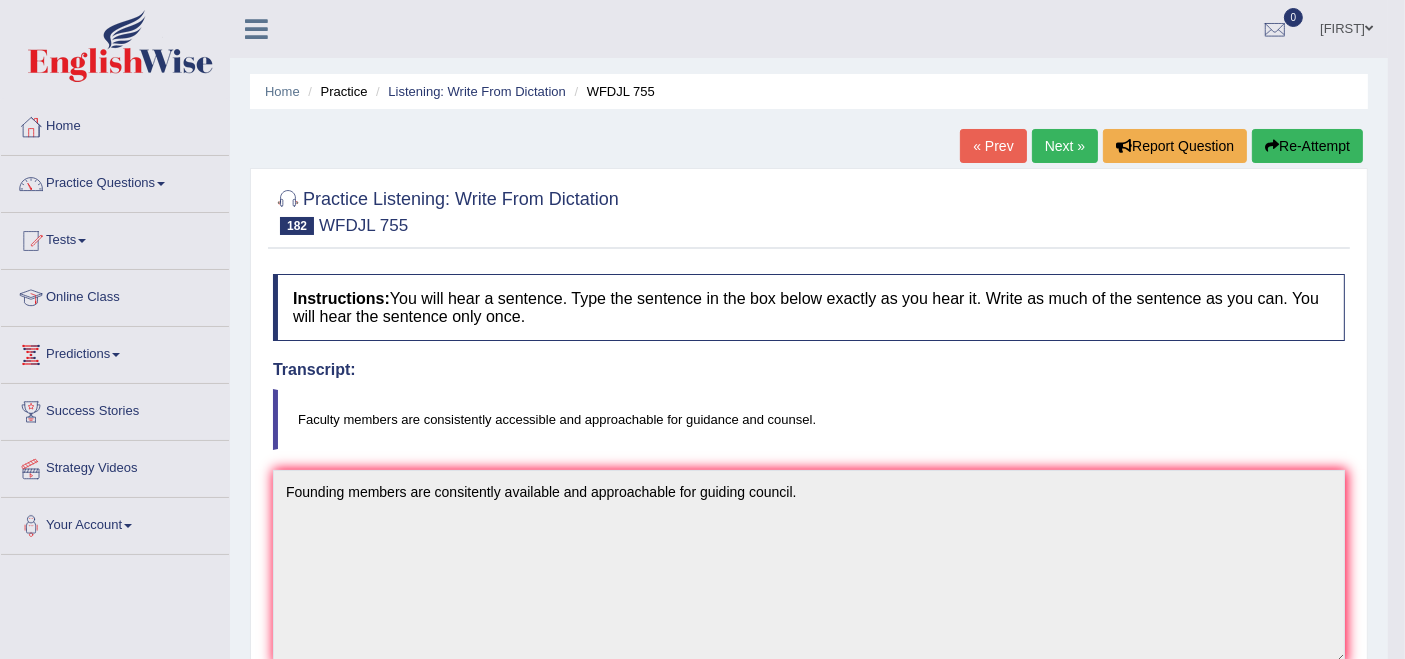 click on "Re-Attempt" at bounding box center (1307, 146) 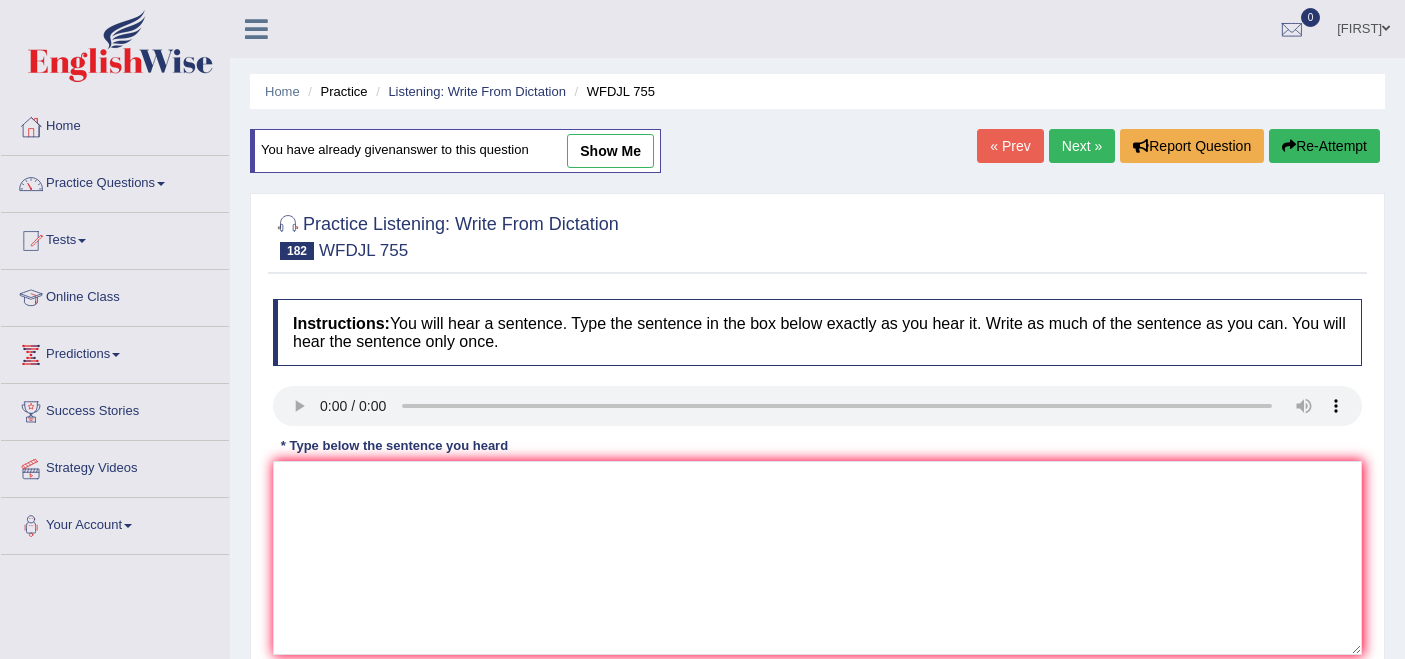 scroll, scrollTop: 0, scrollLeft: 0, axis: both 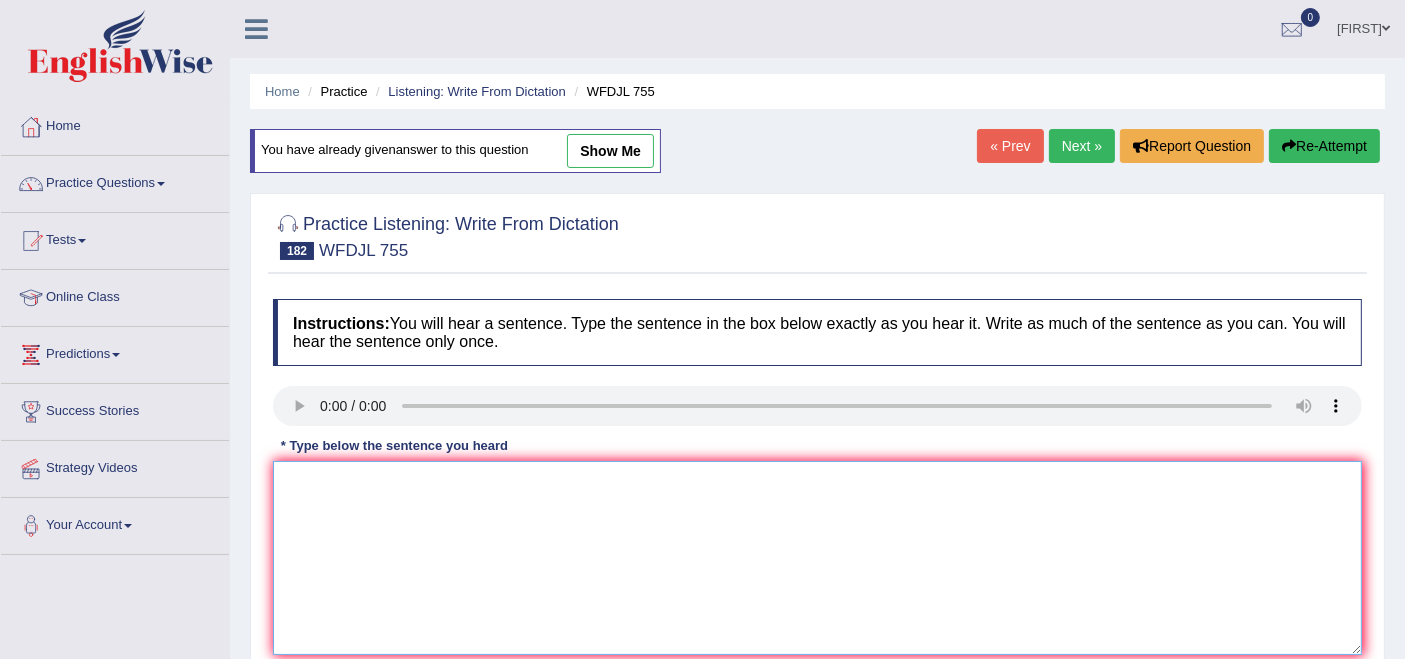 click at bounding box center [817, 558] 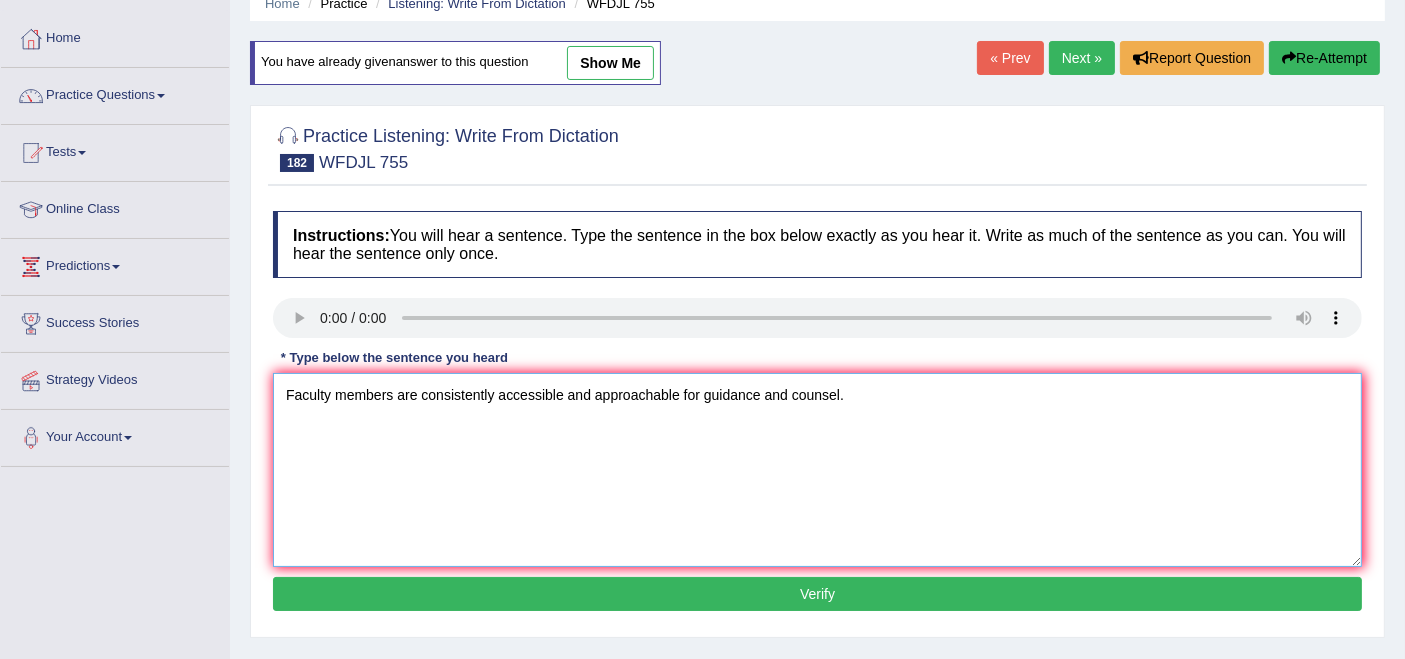 scroll, scrollTop: 96, scrollLeft: 0, axis: vertical 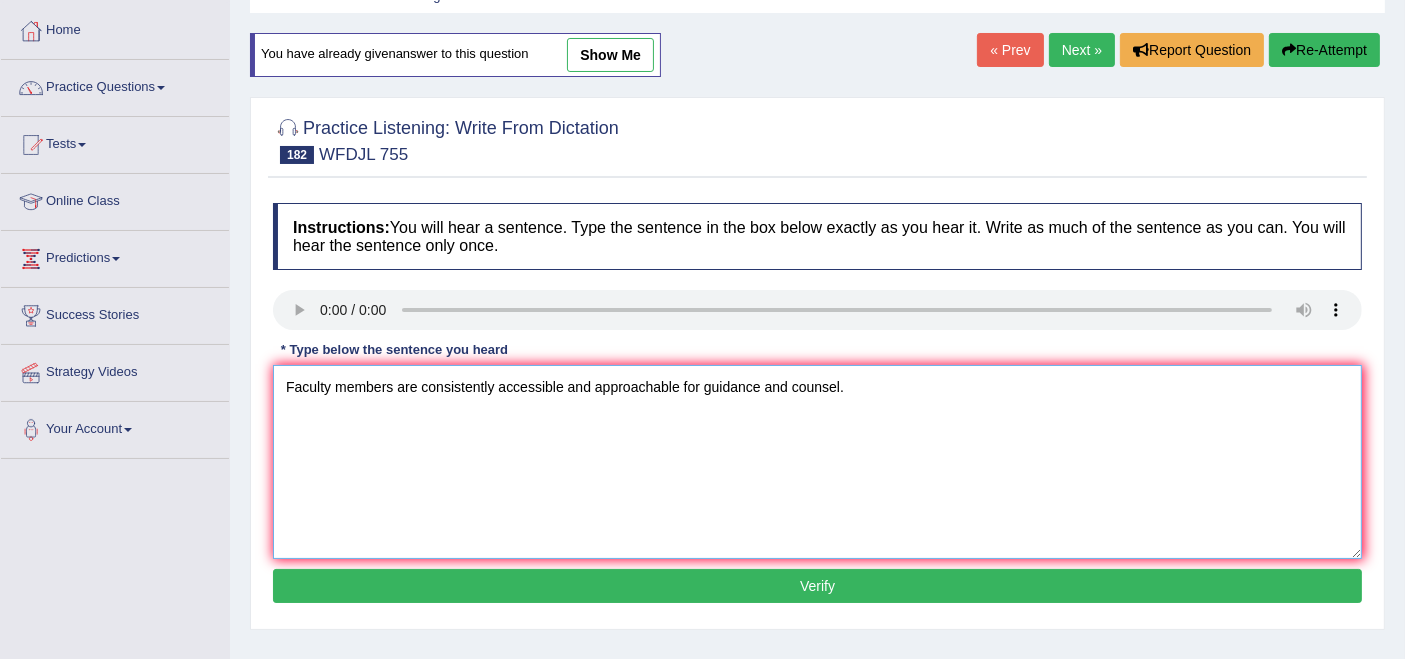 type on "Faculty members are consistently accessible and approachable for guidance and counsel." 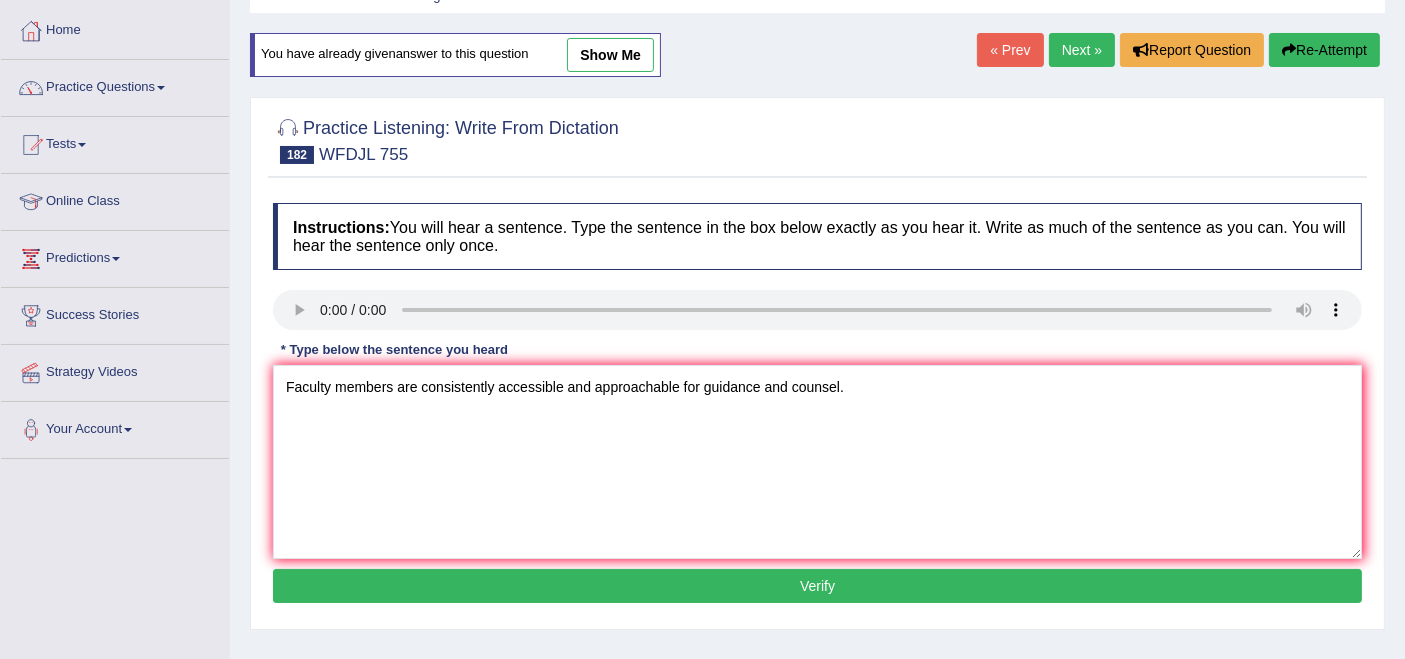 click on "Verify" at bounding box center (817, 586) 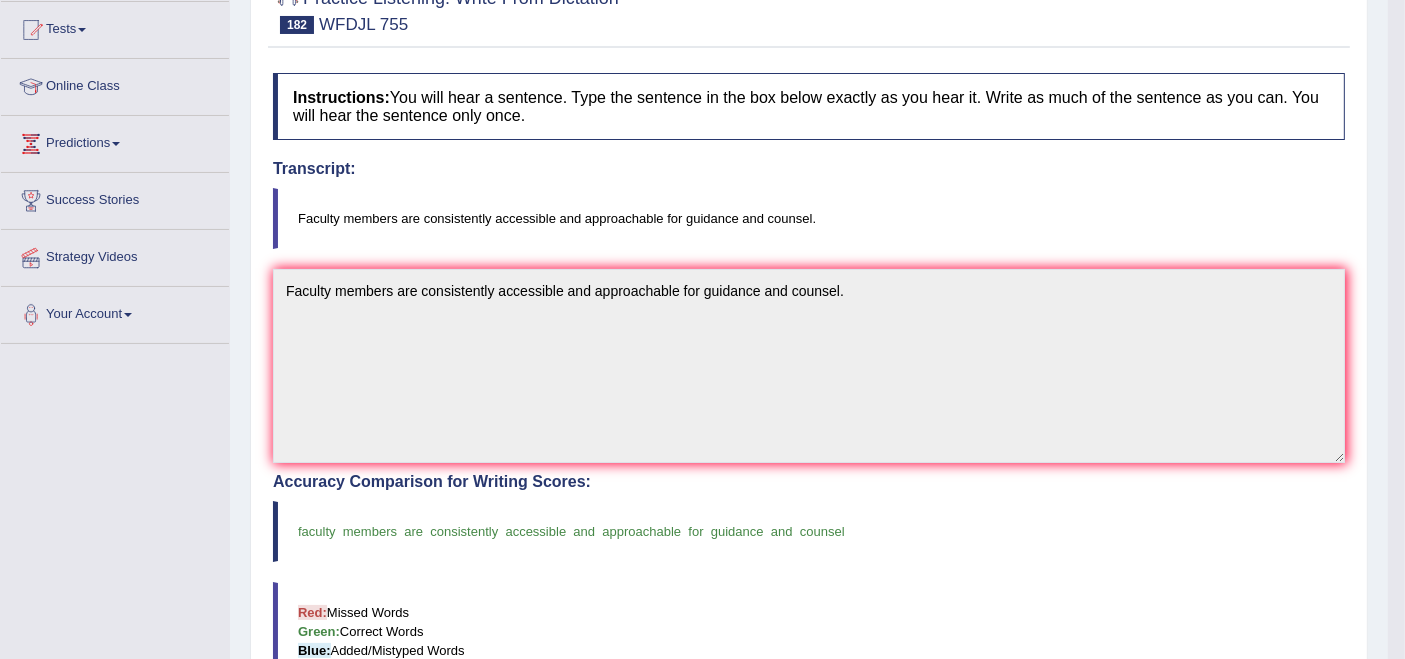 scroll, scrollTop: 0, scrollLeft: 0, axis: both 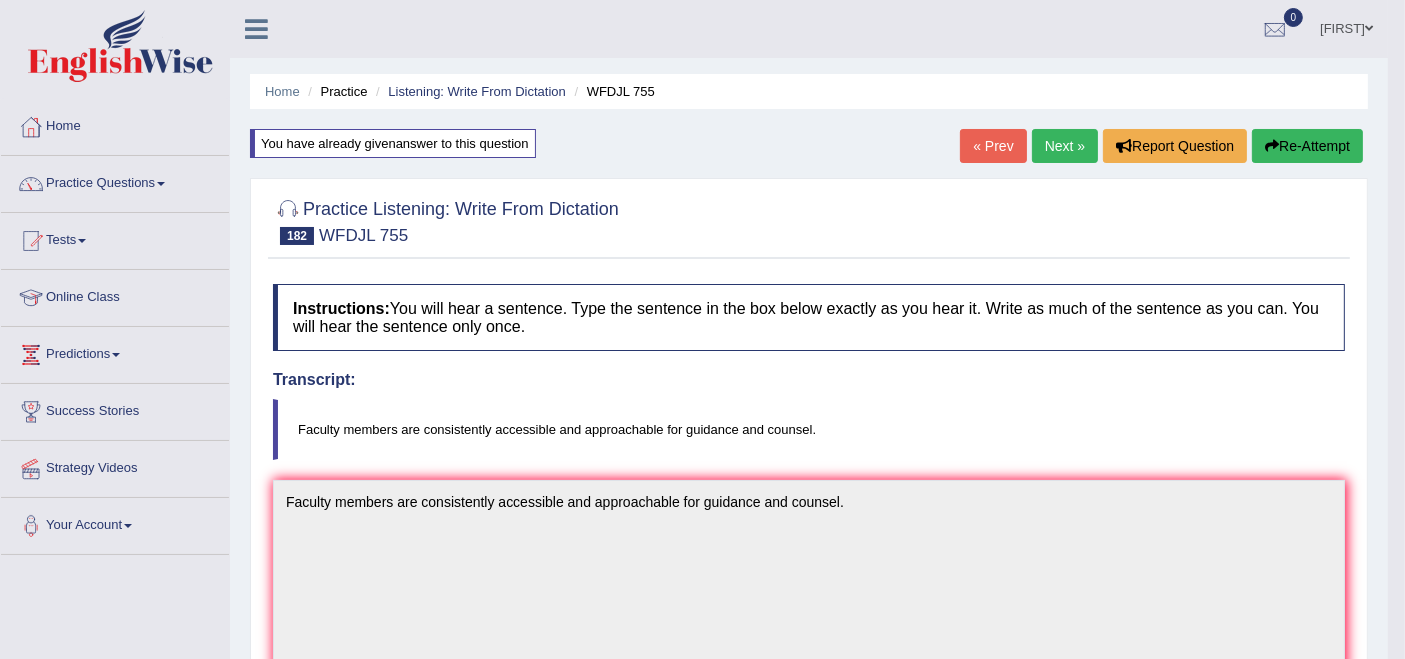 click on "Next »" at bounding box center [1065, 146] 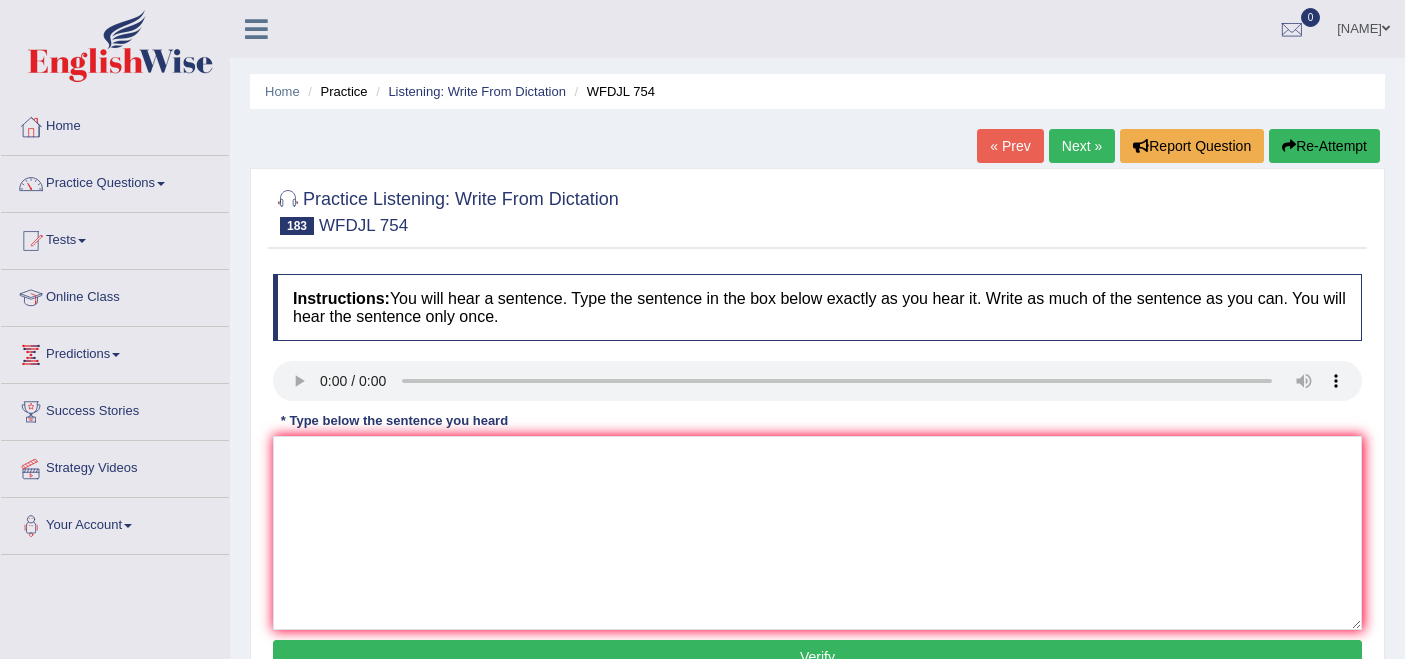 scroll, scrollTop: 0, scrollLeft: 0, axis: both 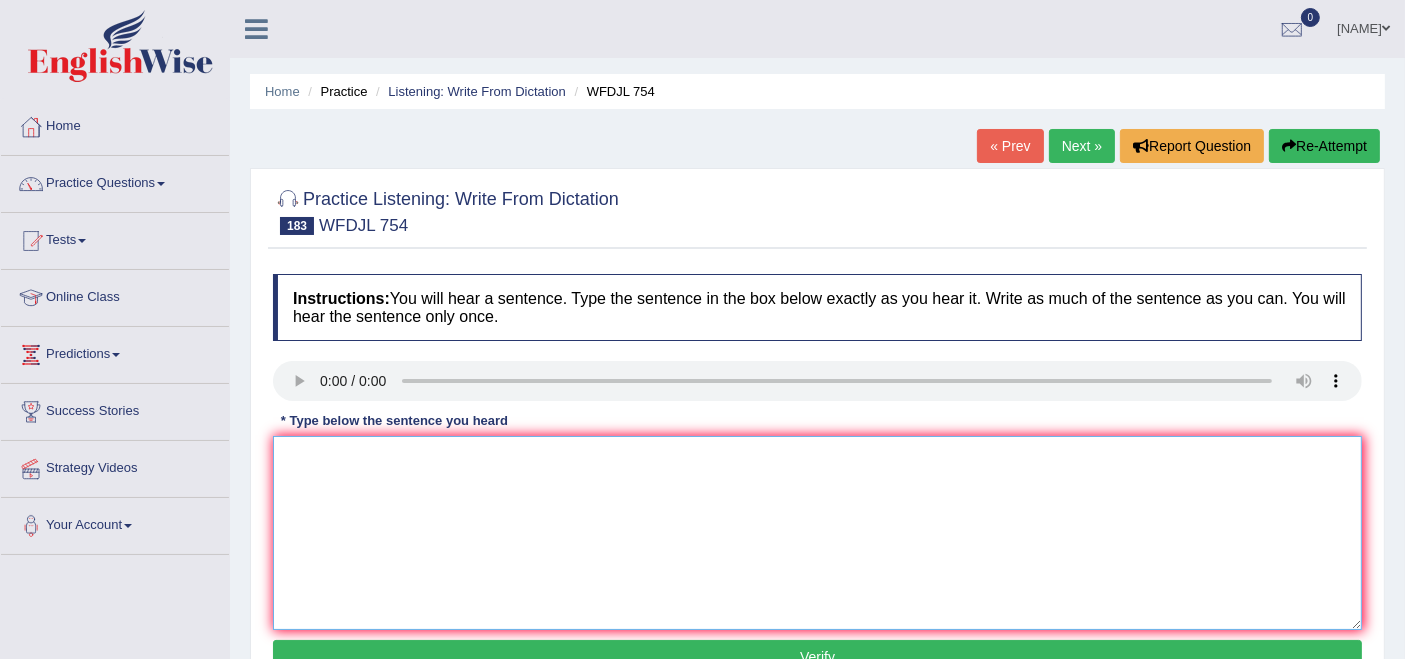 click at bounding box center (817, 533) 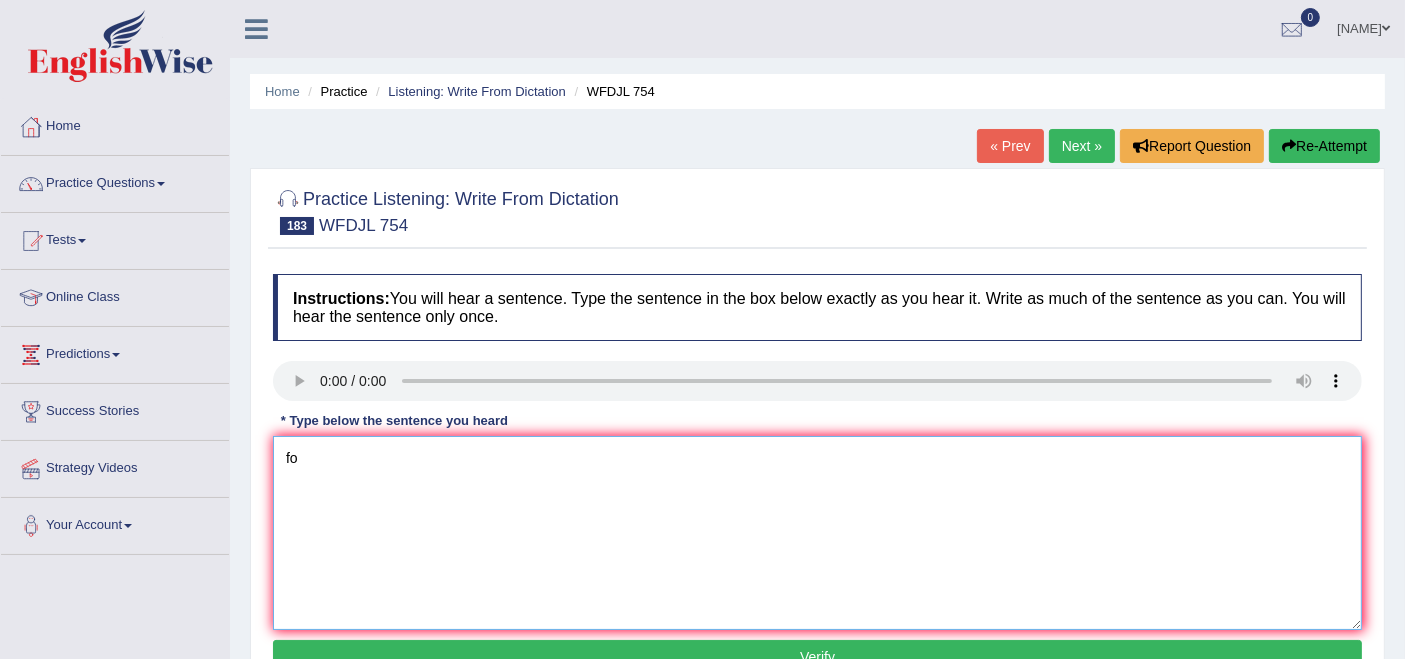 type on "f" 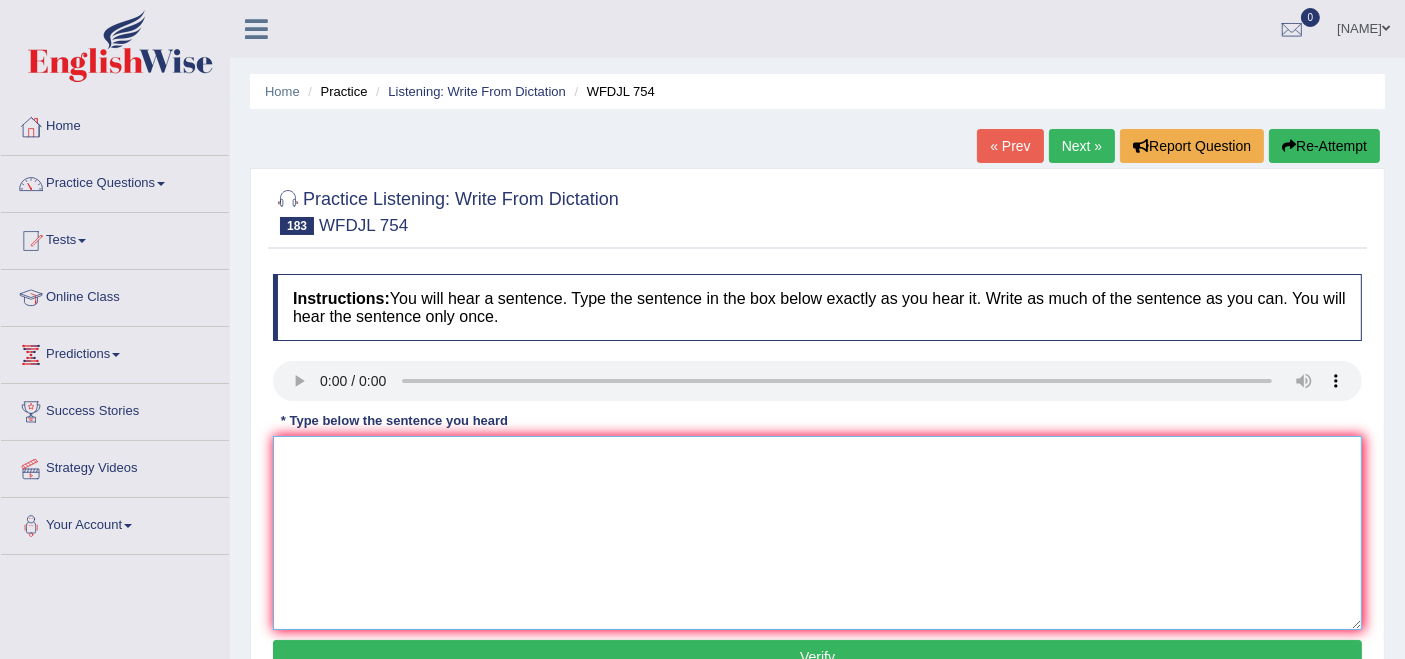 click at bounding box center [817, 533] 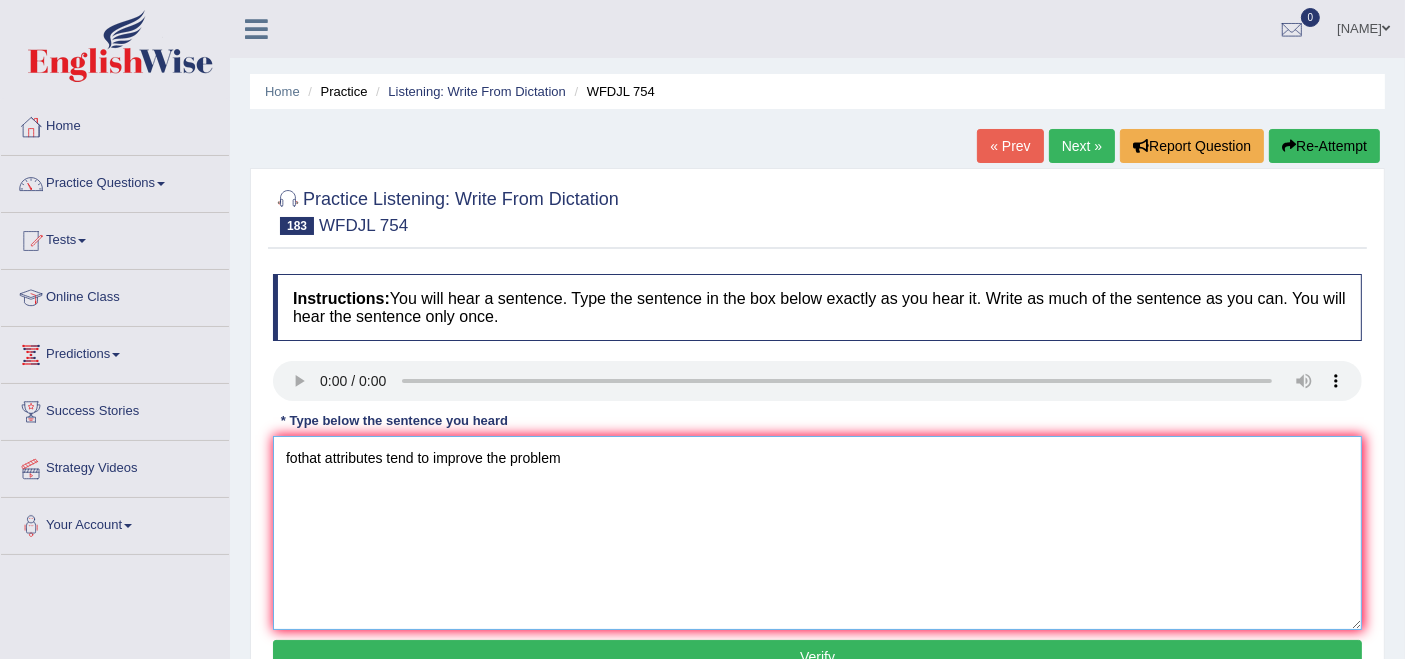 click on "fothat attributes tend to improve the problem" at bounding box center (817, 533) 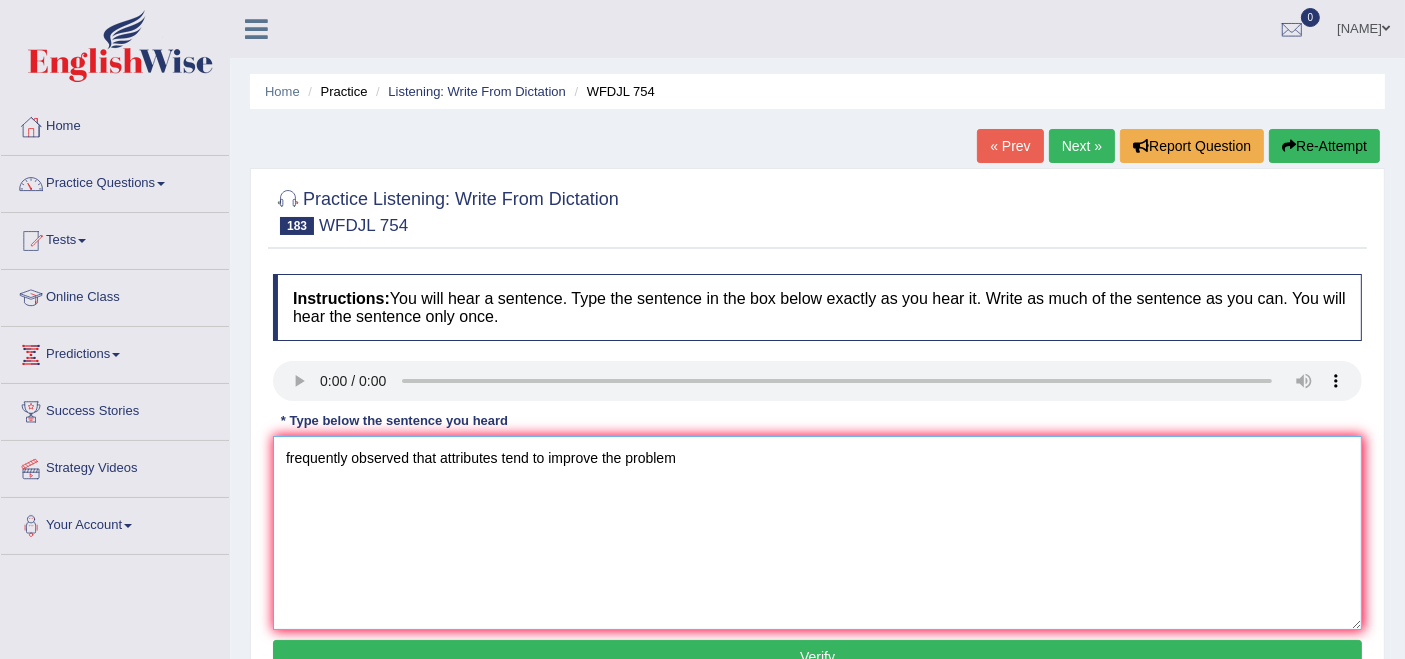 click on "frequently observed that attributes tend to improve the problem" at bounding box center (817, 533) 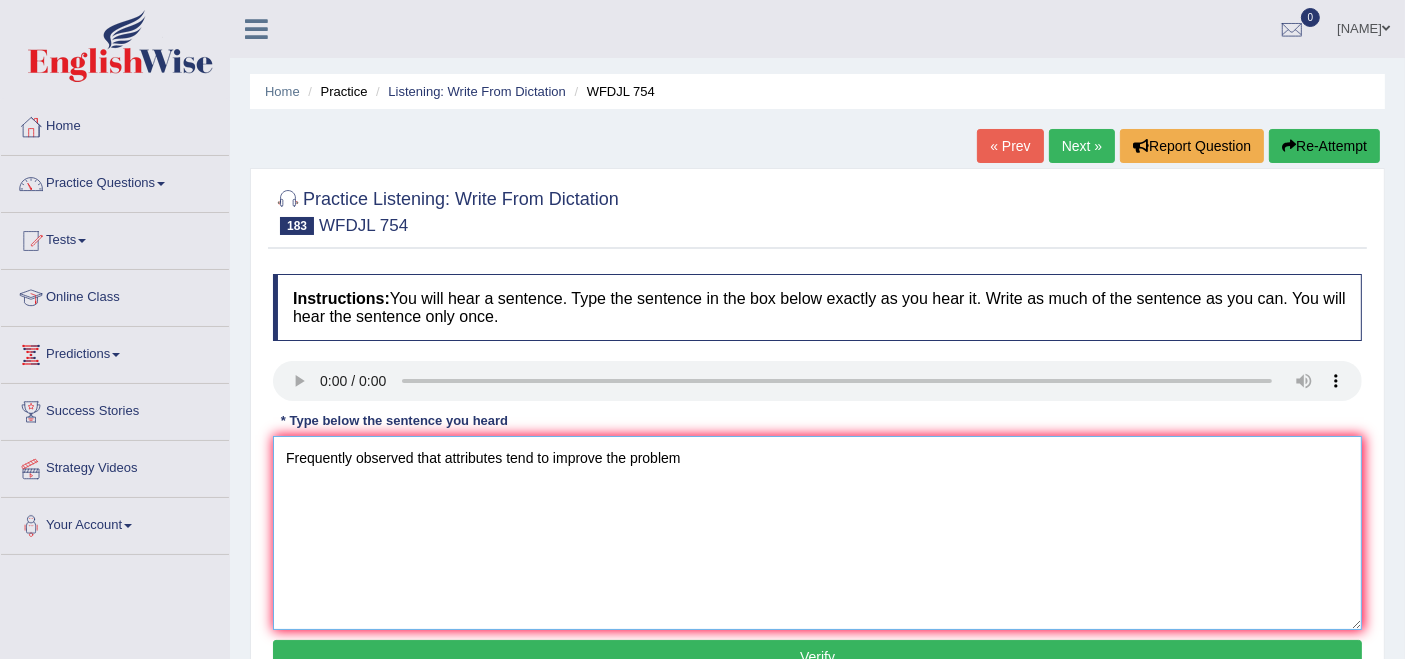 click on "Frequently observed that attributes tend to improve the problem" at bounding box center (817, 533) 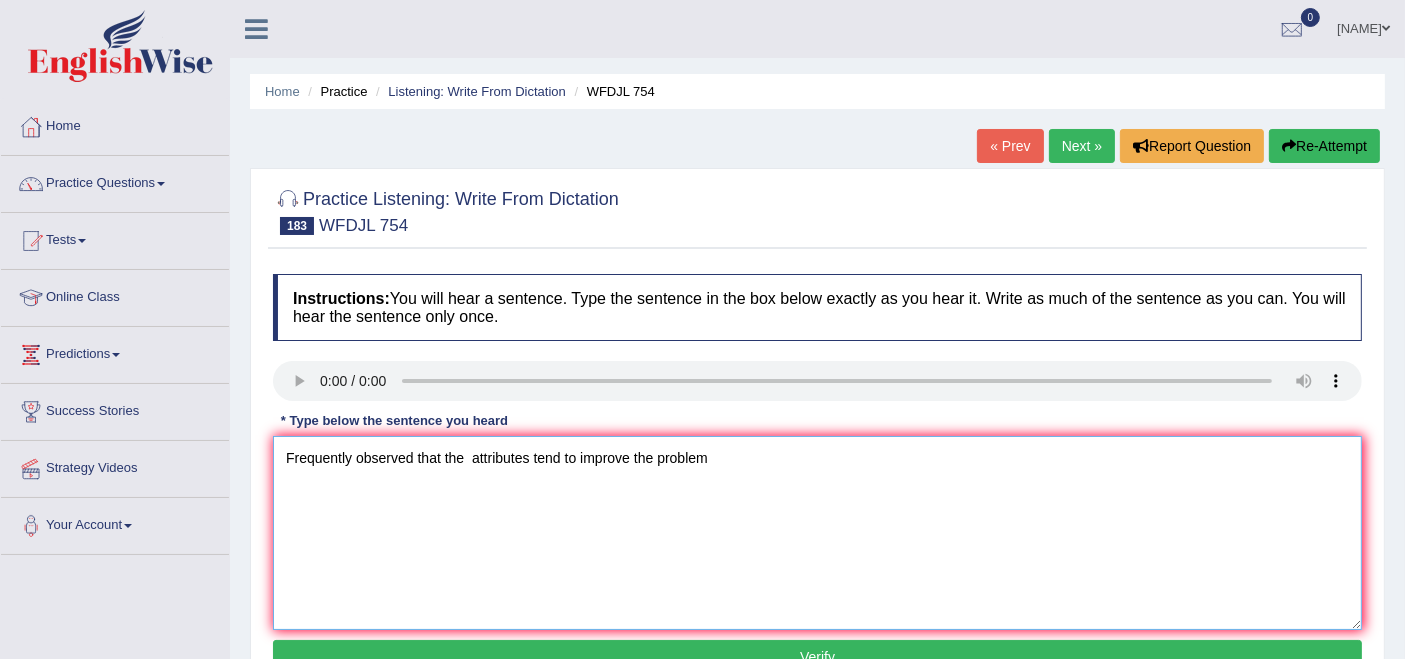 click on "Frequently observed that the  attributes tend to improve the problem" at bounding box center [817, 533] 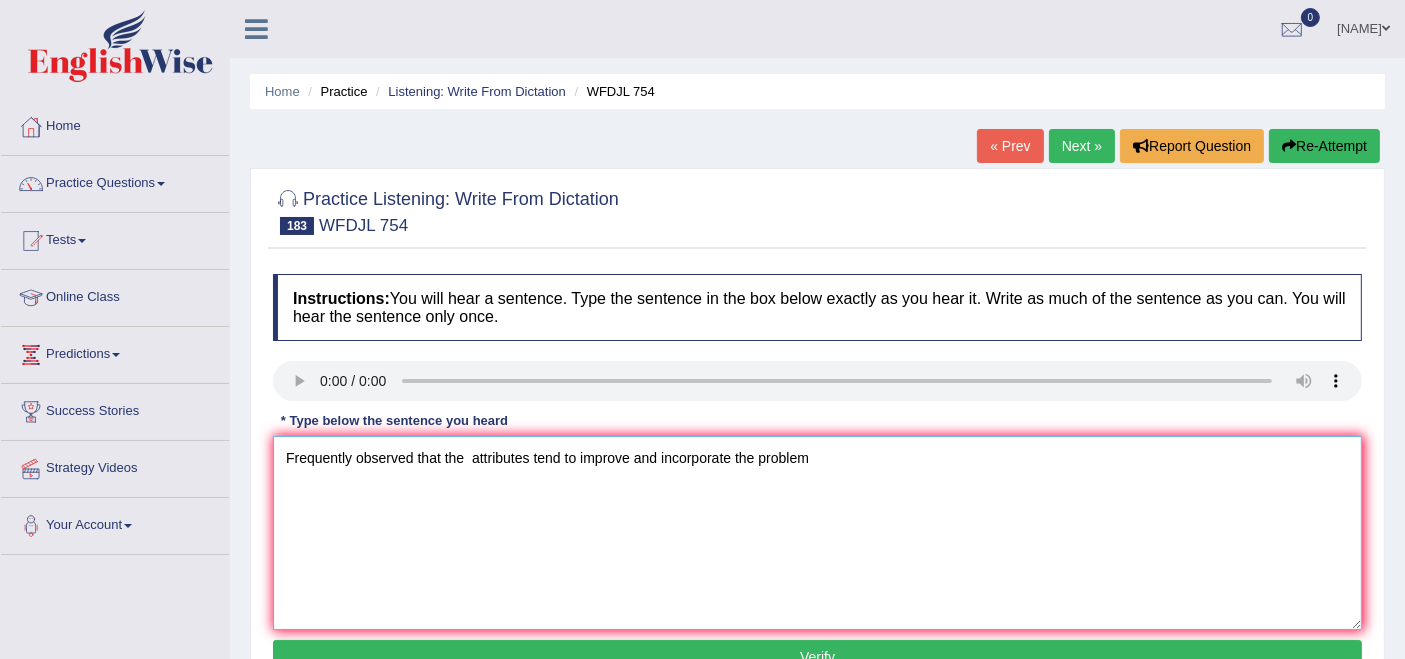 click on "Frequently observed that the  attributes tend to improve and incorporate the problem" at bounding box center (817, 533) 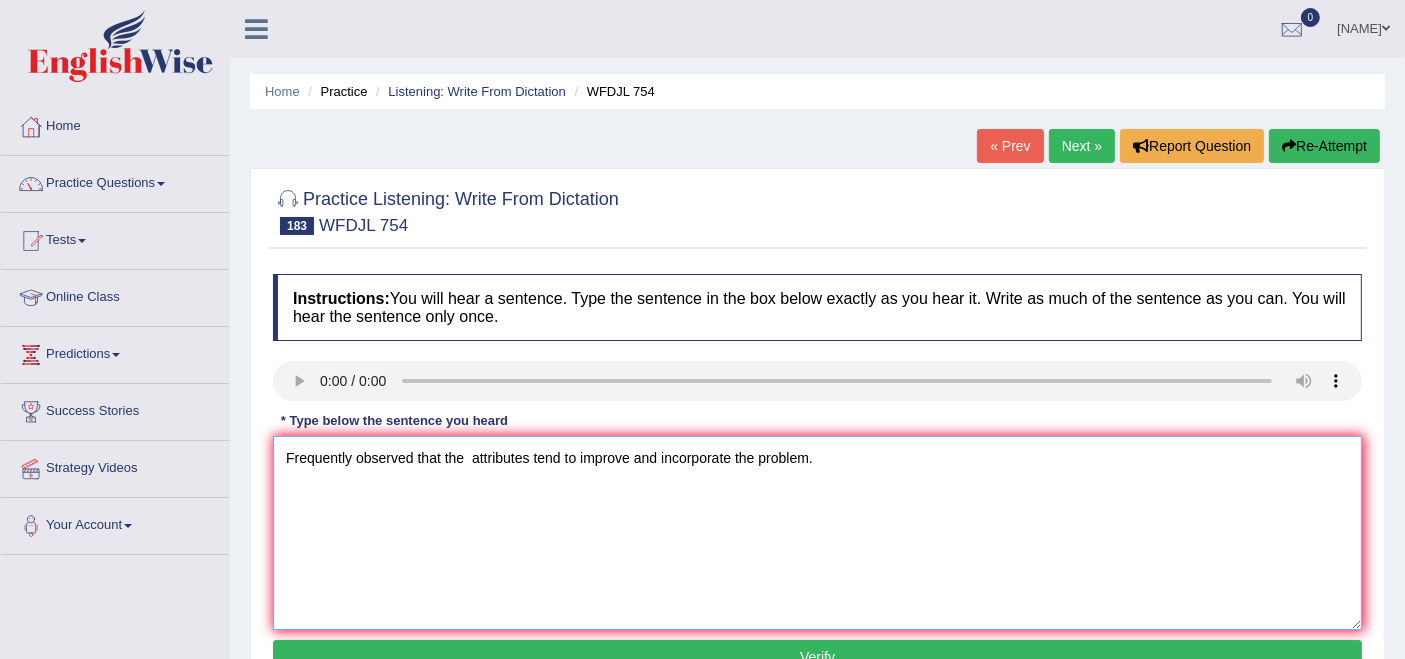 click on "Frequently observed that the  attributes tend to improve and incorporate the problem." at bounding box center [817, 533] 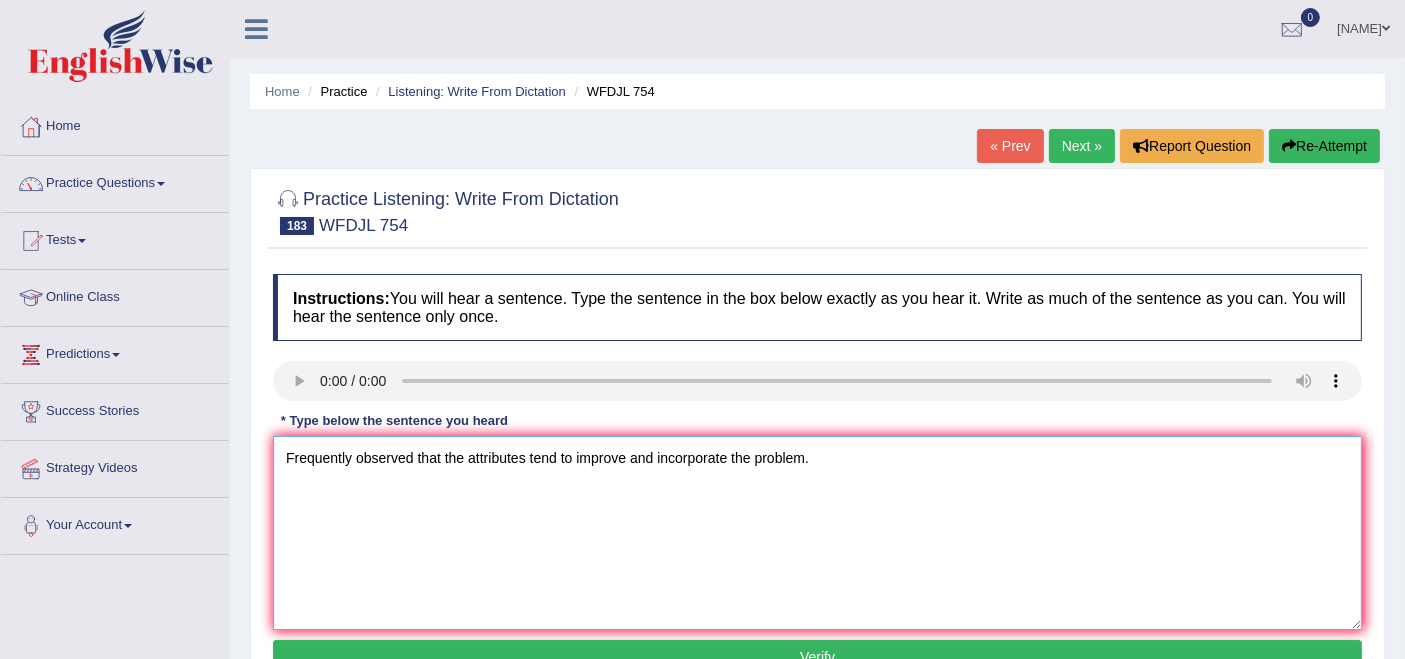 type on "Frequently observed that the attributes tend to improve and incorporate the problem." 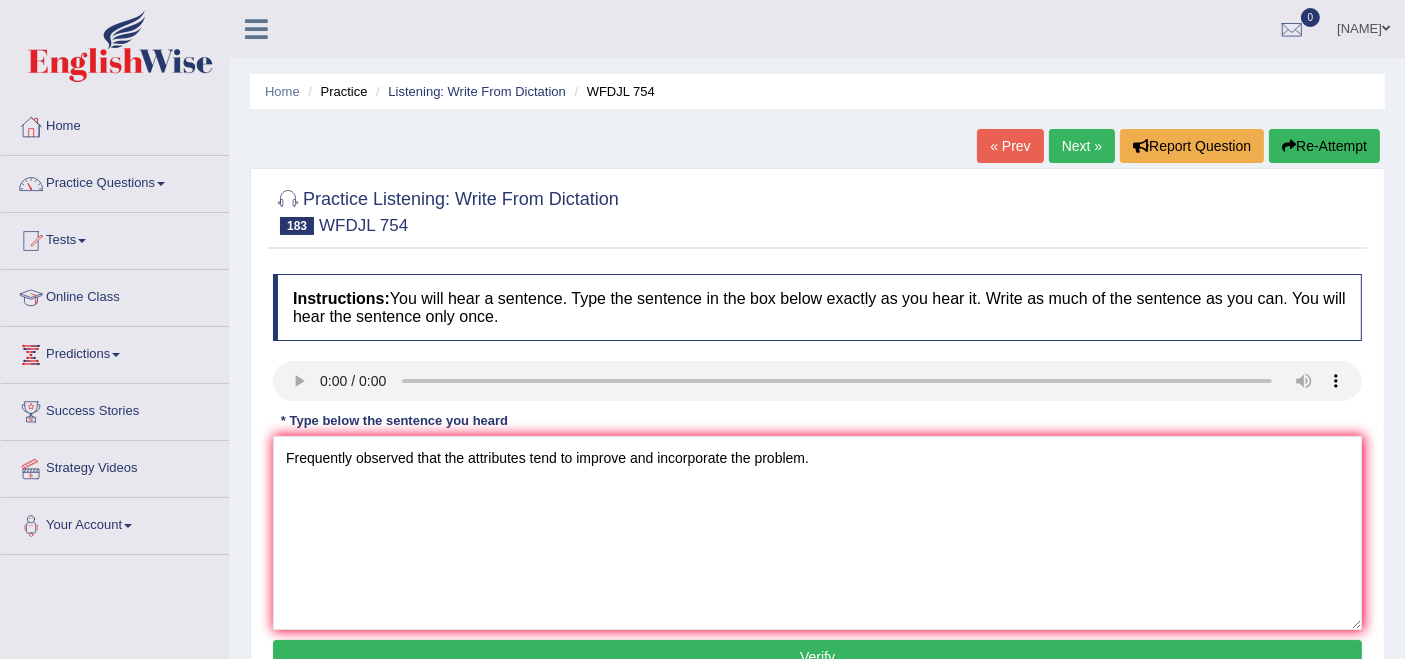 click on "Verify" at bounding box center [817, 657] 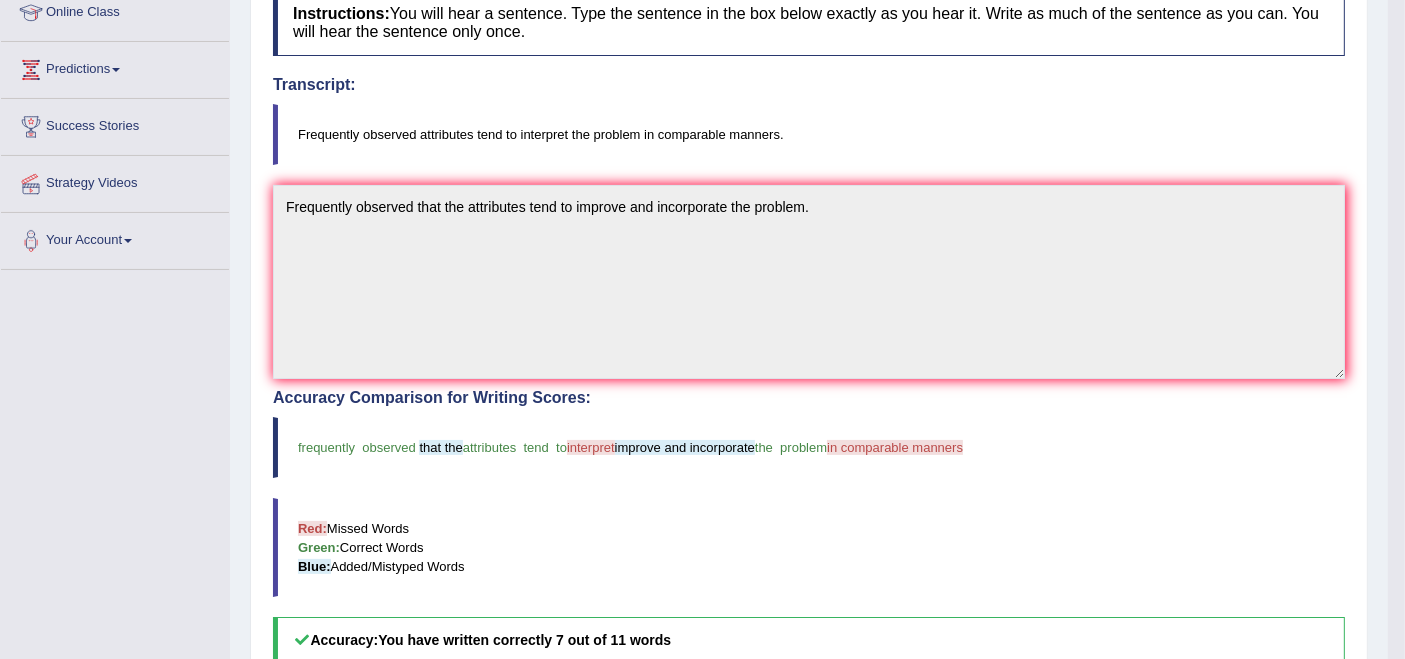 scroll, scrollTop: 265, scrollLeft: 0, axis: vertical 